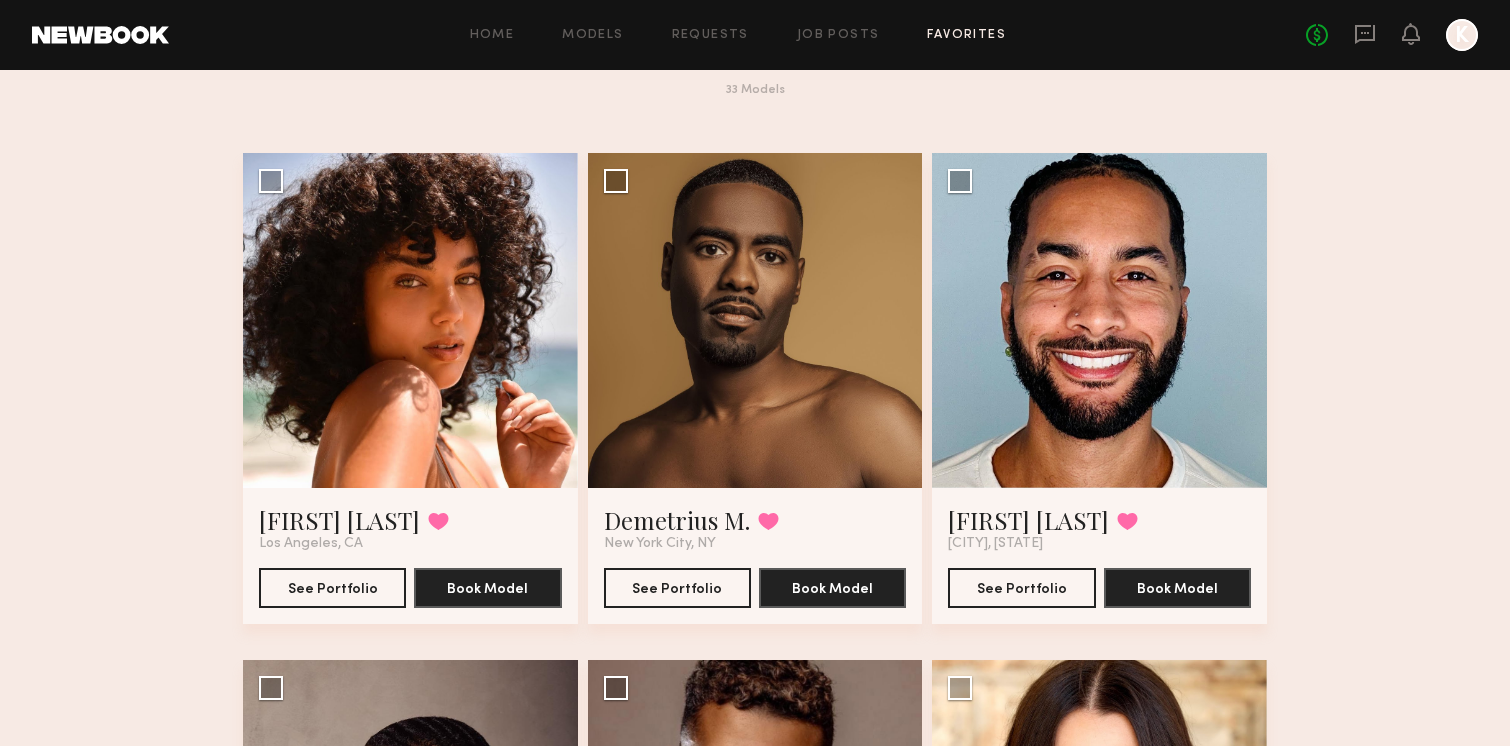 scroll, scrollTop: 84, scrollLeft: 0, axis: vertical 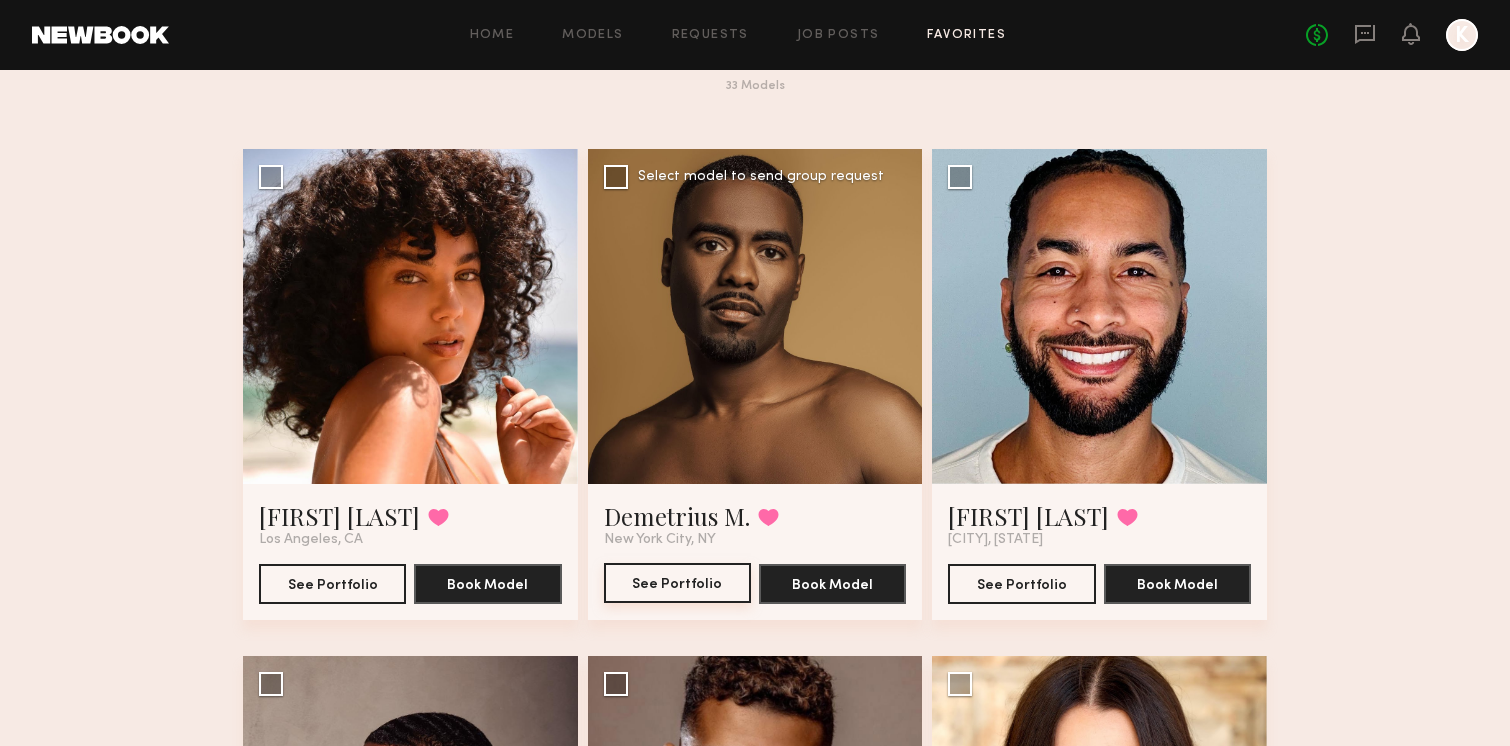 click on "See Portfolio" 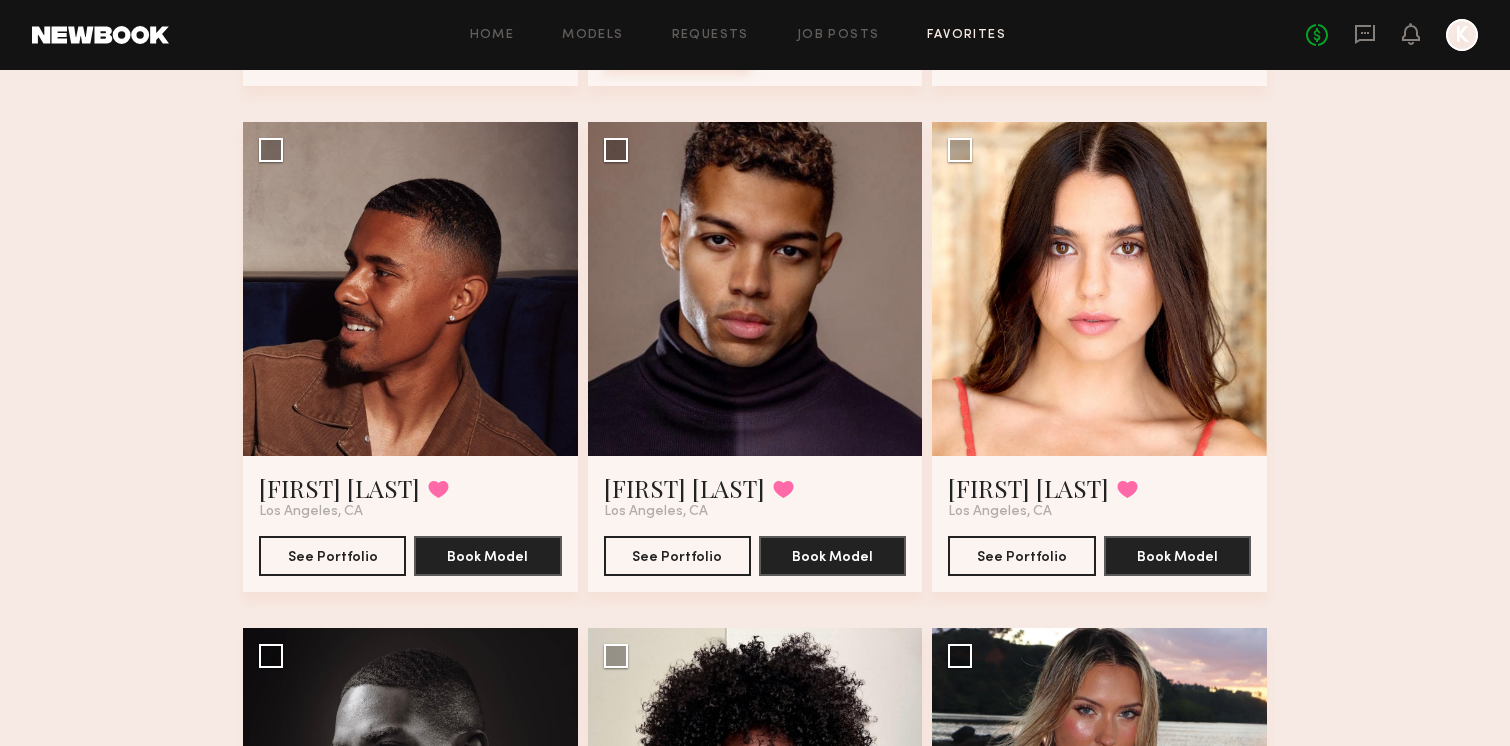 scroll, scrollTop: 621, scrollLeft: 0, axis: vertical 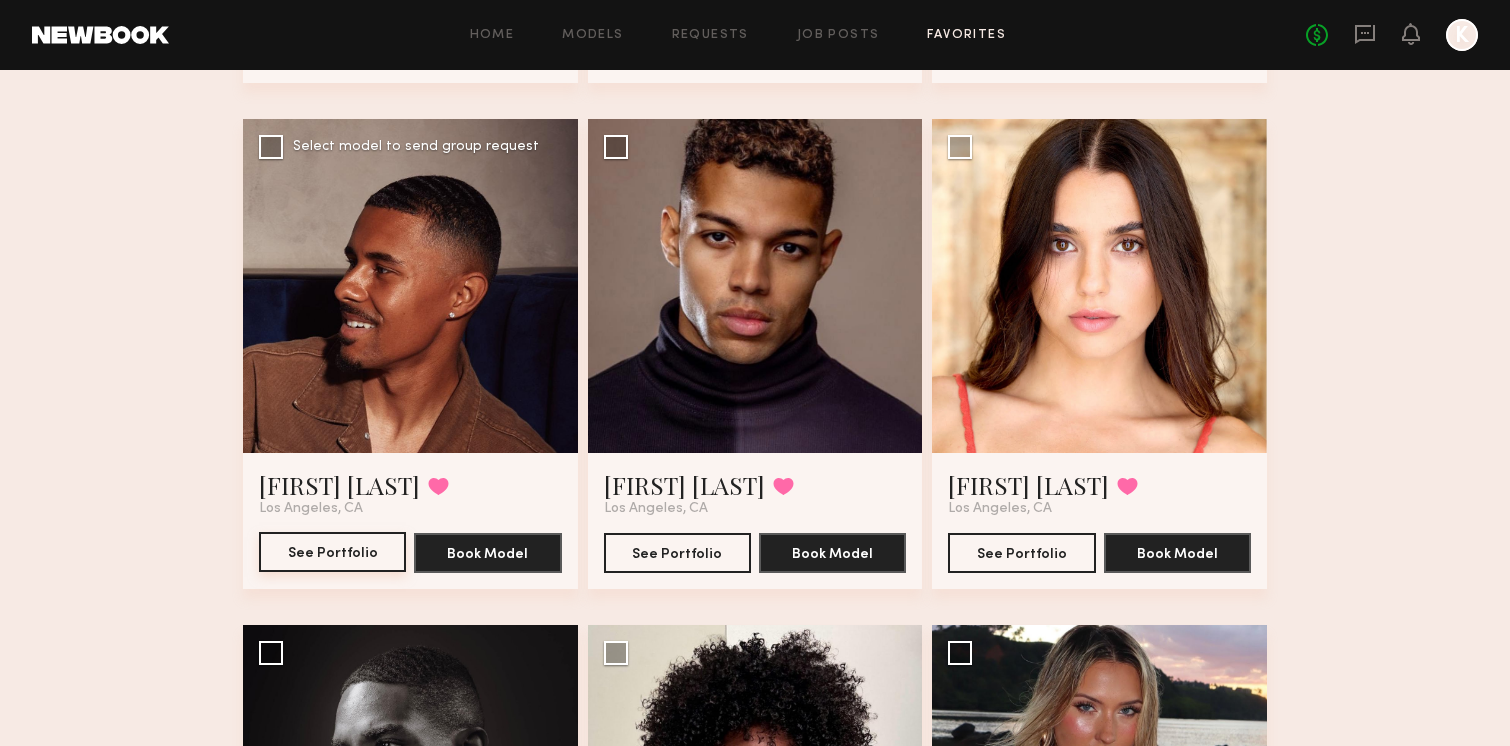 click on "See Portfolio" 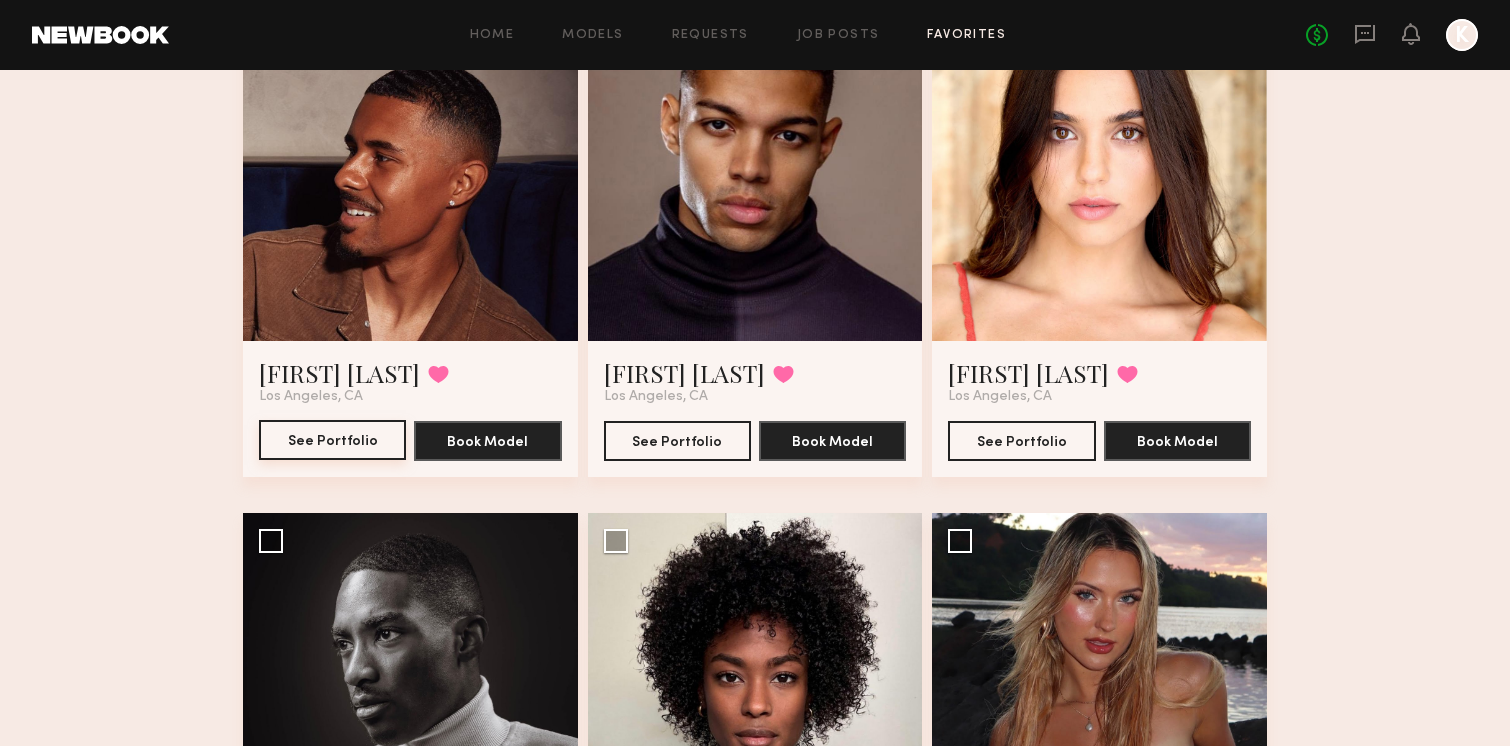 scroll, scrollTop: 744, scrollLeft: 0, axis: vertical 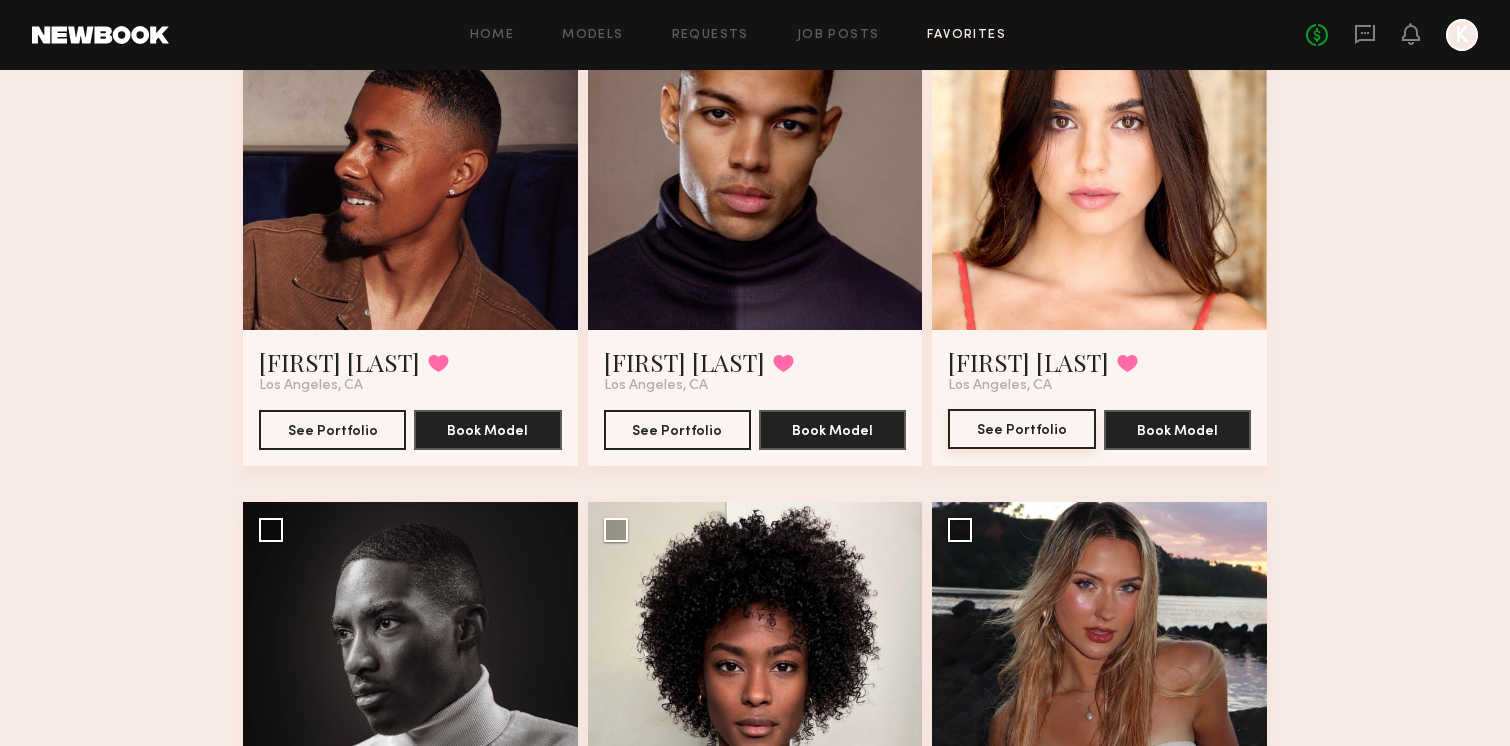 click on "See Portfolio" 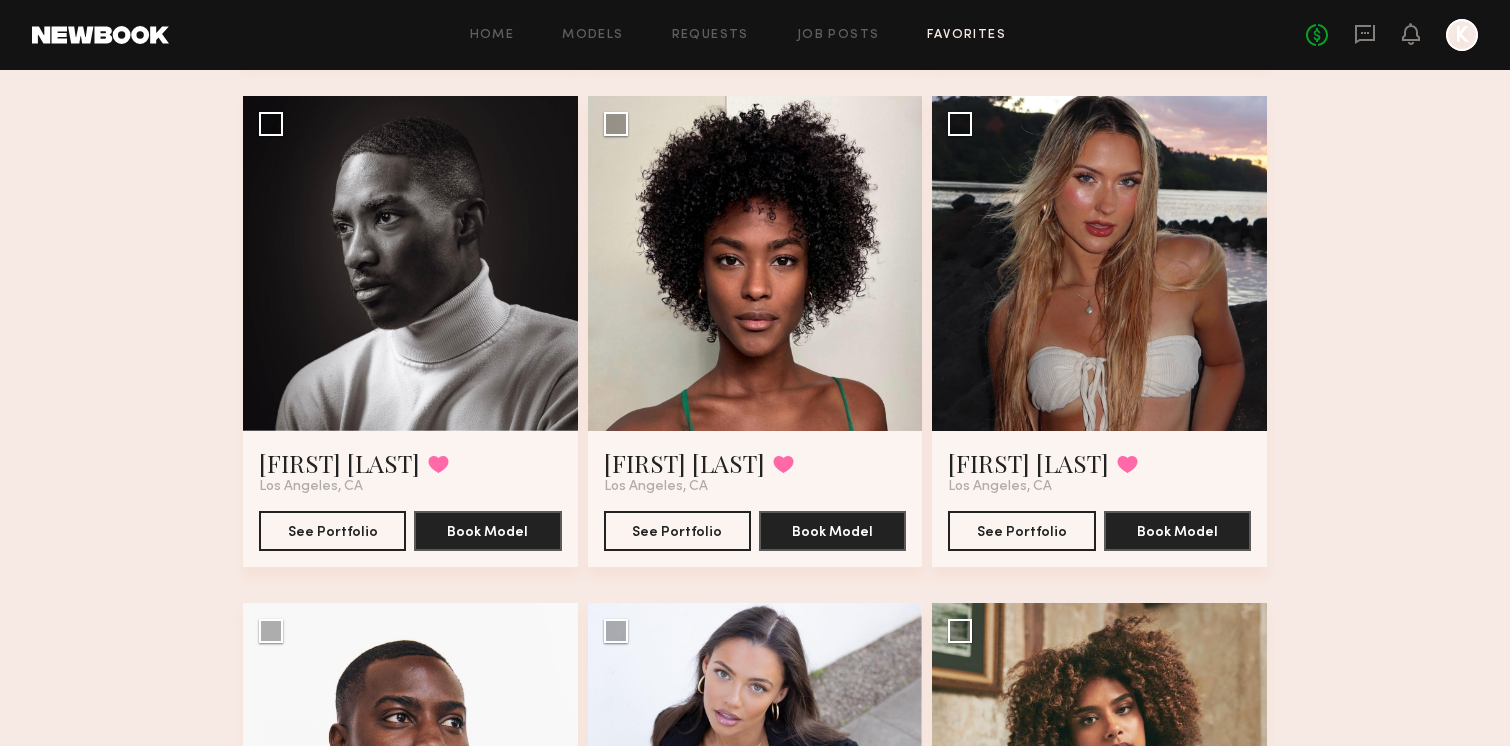 scroll, scrollTop: 1148, scrollLeft: 0, axis: vertical 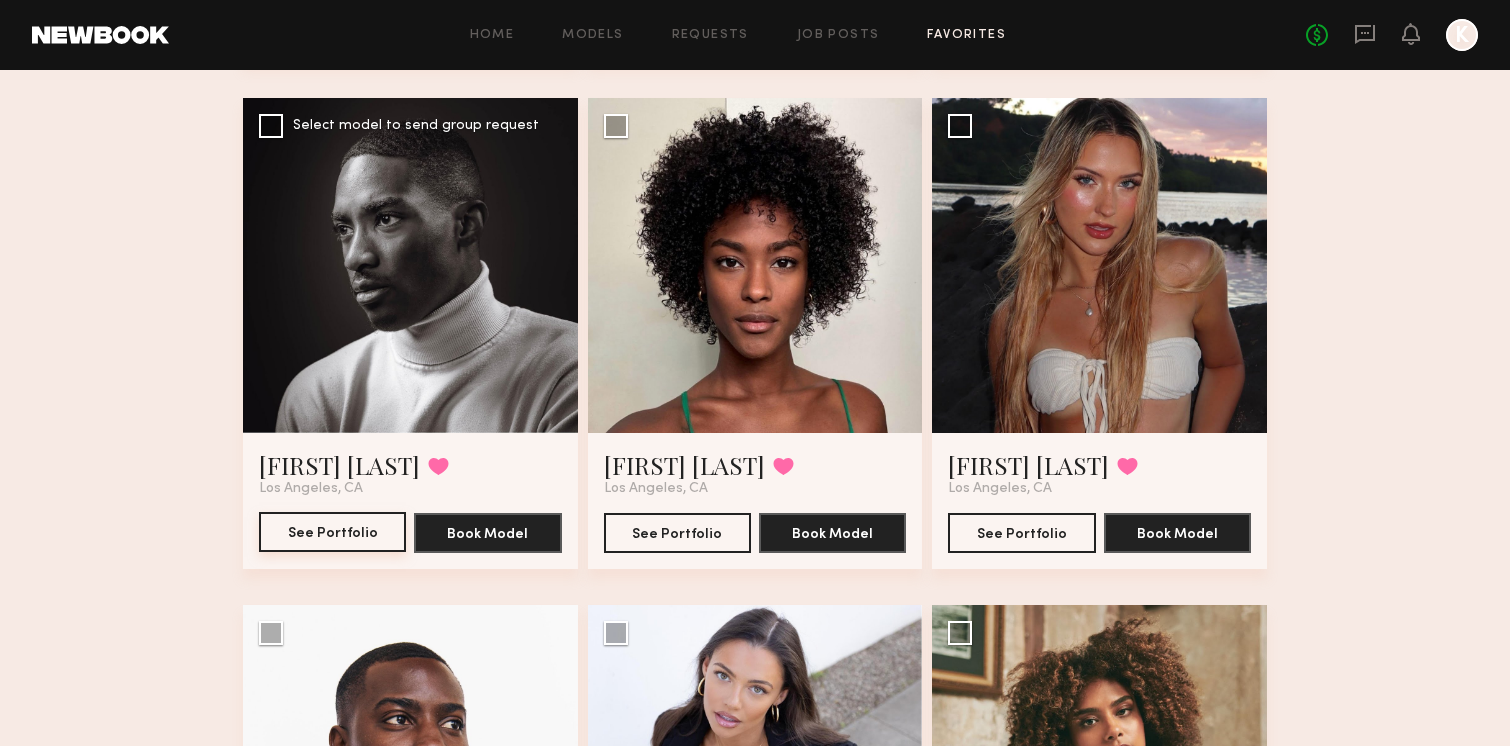 click on "See Portfolio" 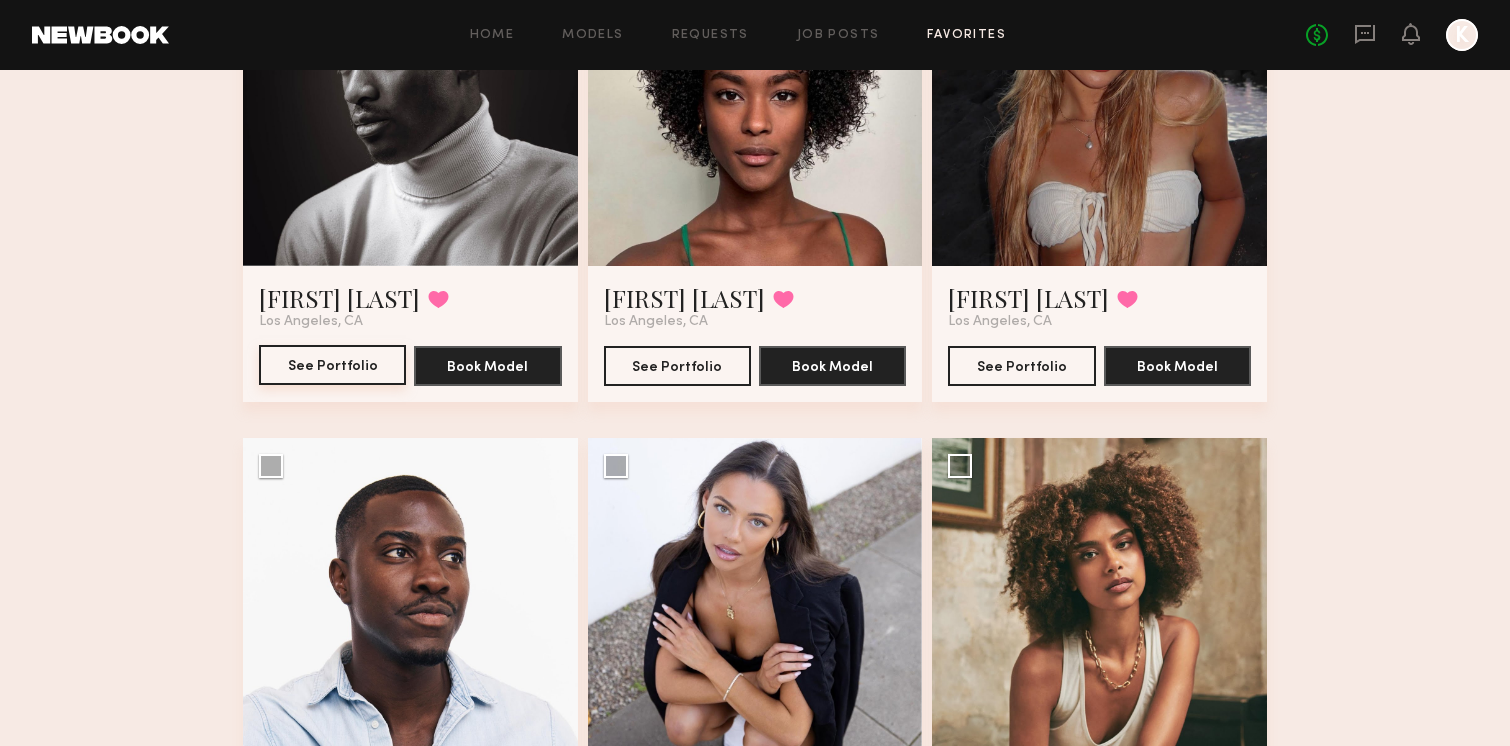 scroll, scrollTop: 1281, scrollLeft: 0, axis: vertical 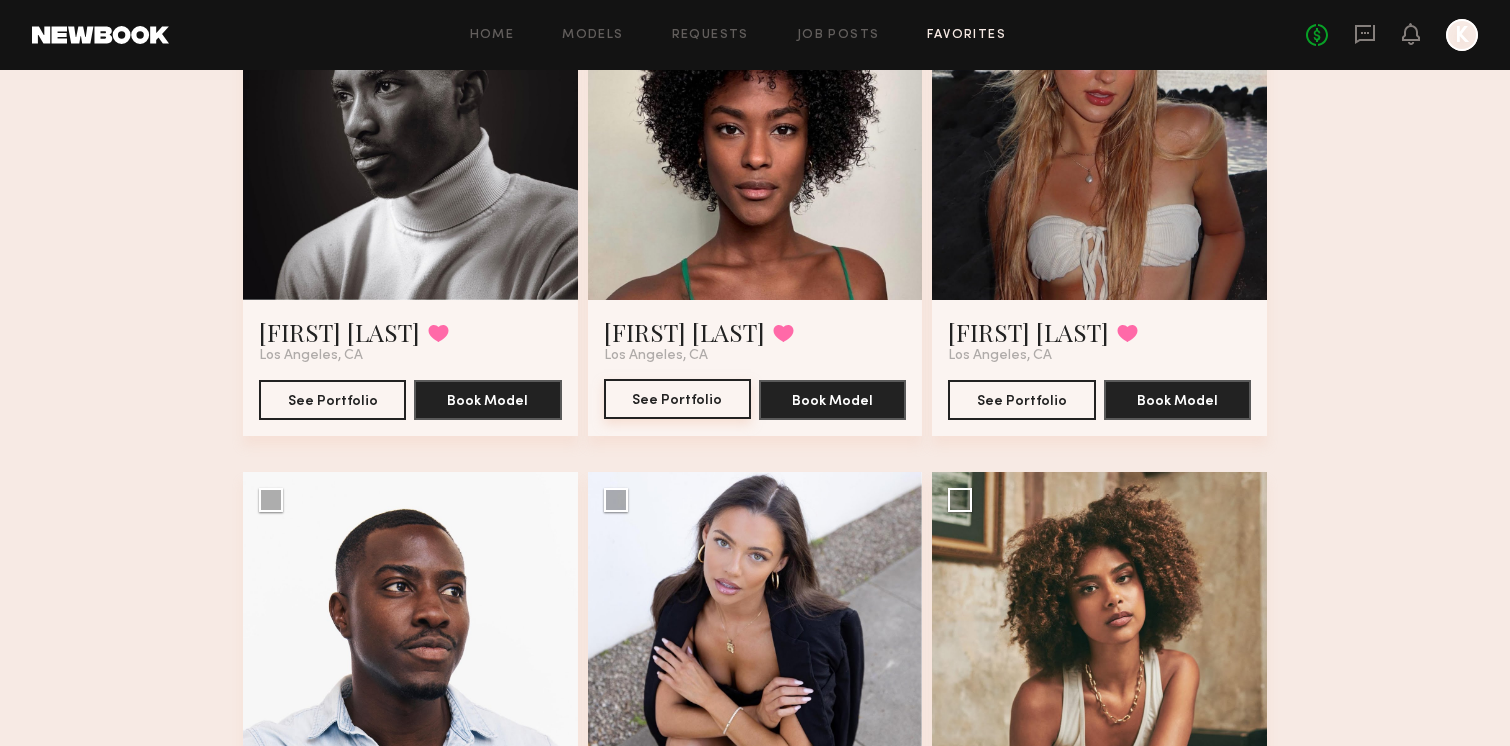 click on "See Portfolio" 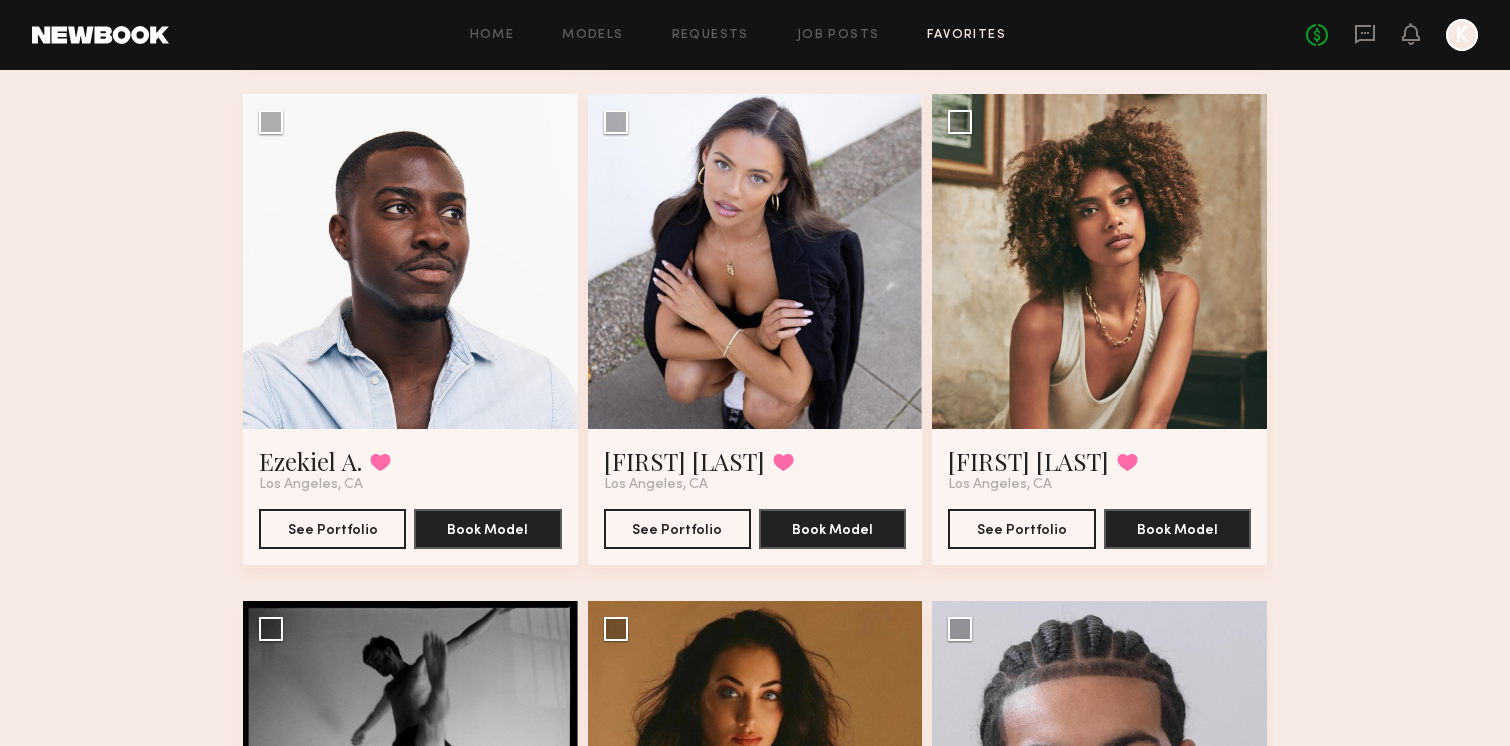 scroll, scrollTop: 1663, scrollLeft: 0, axis: vertical 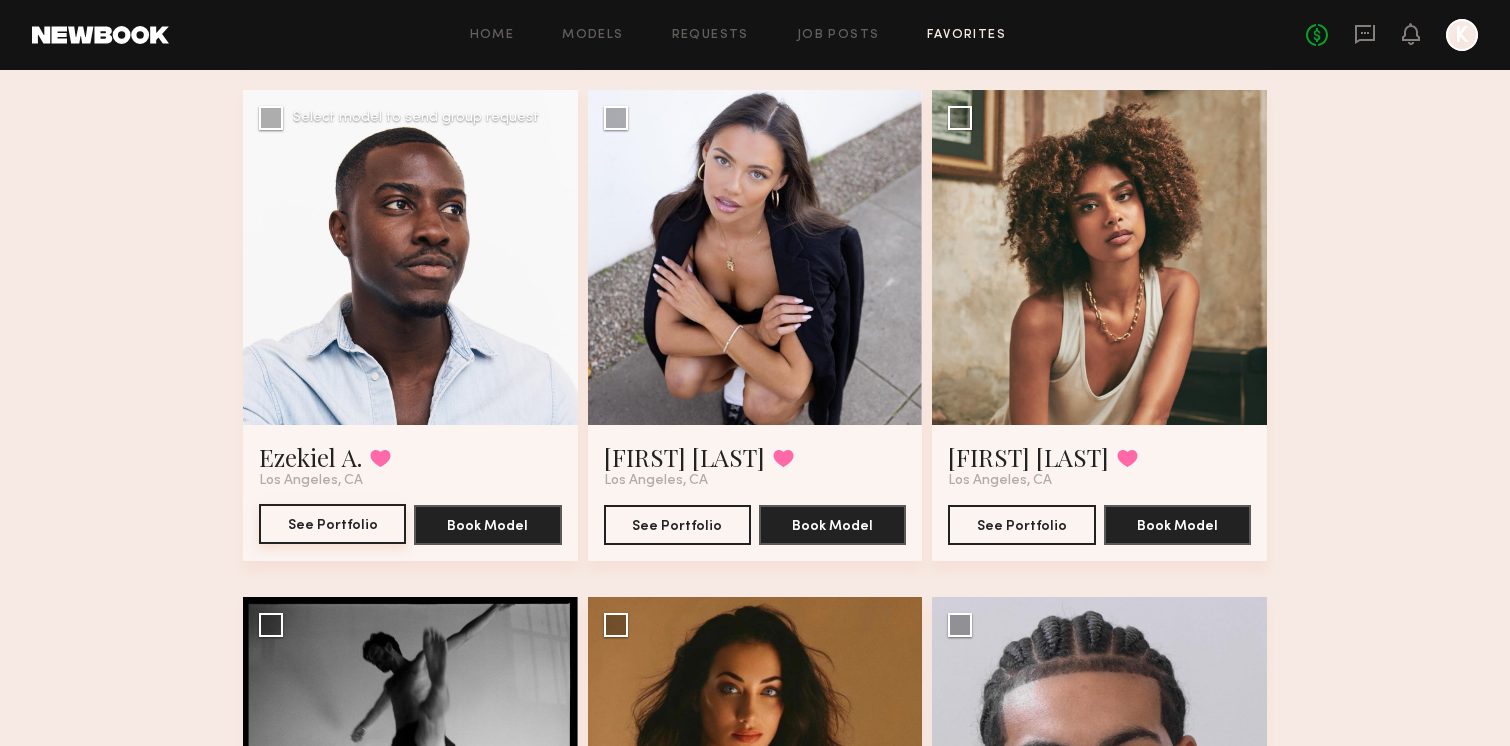 click on "See Portfolio" 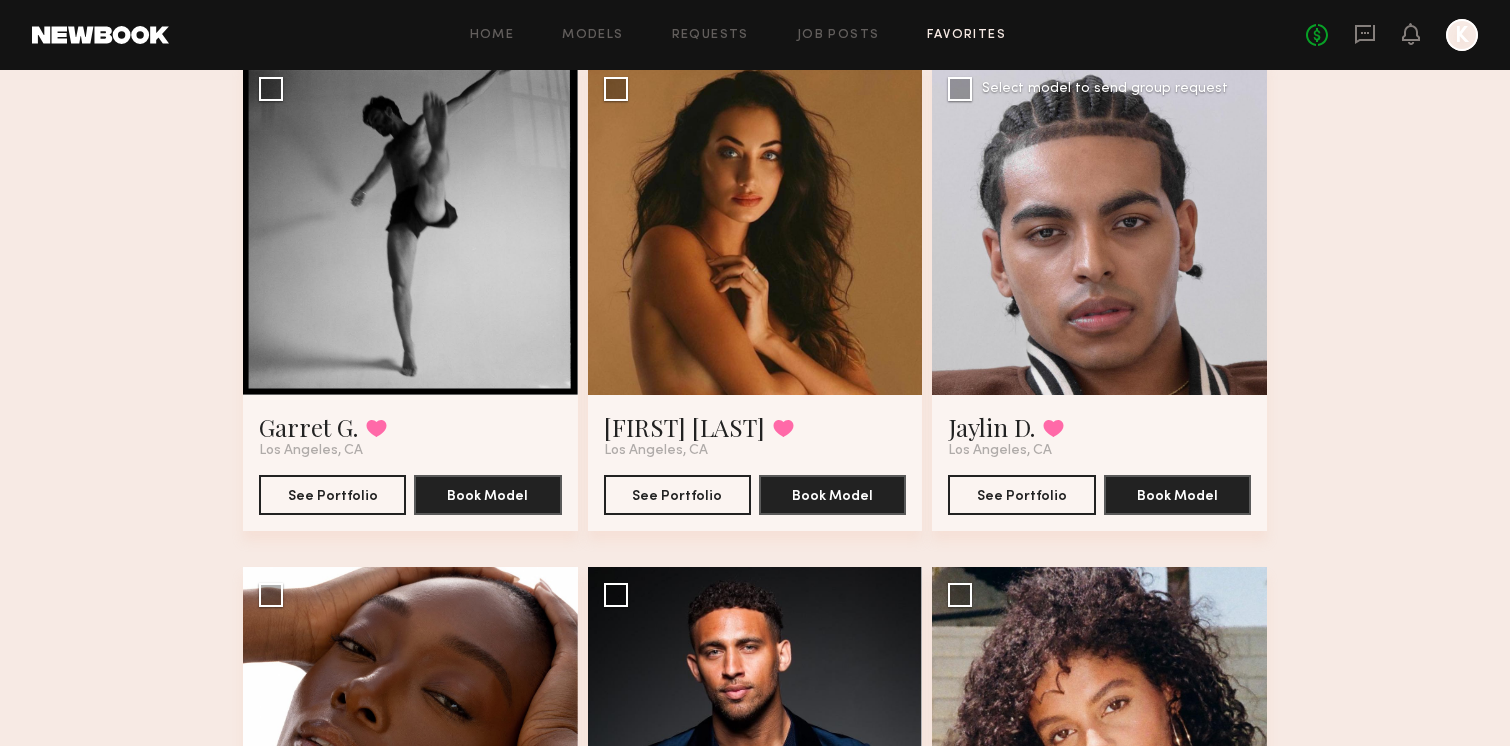 scroll, scrollTop: 2200, scrollLeft: 0, axis: vertical 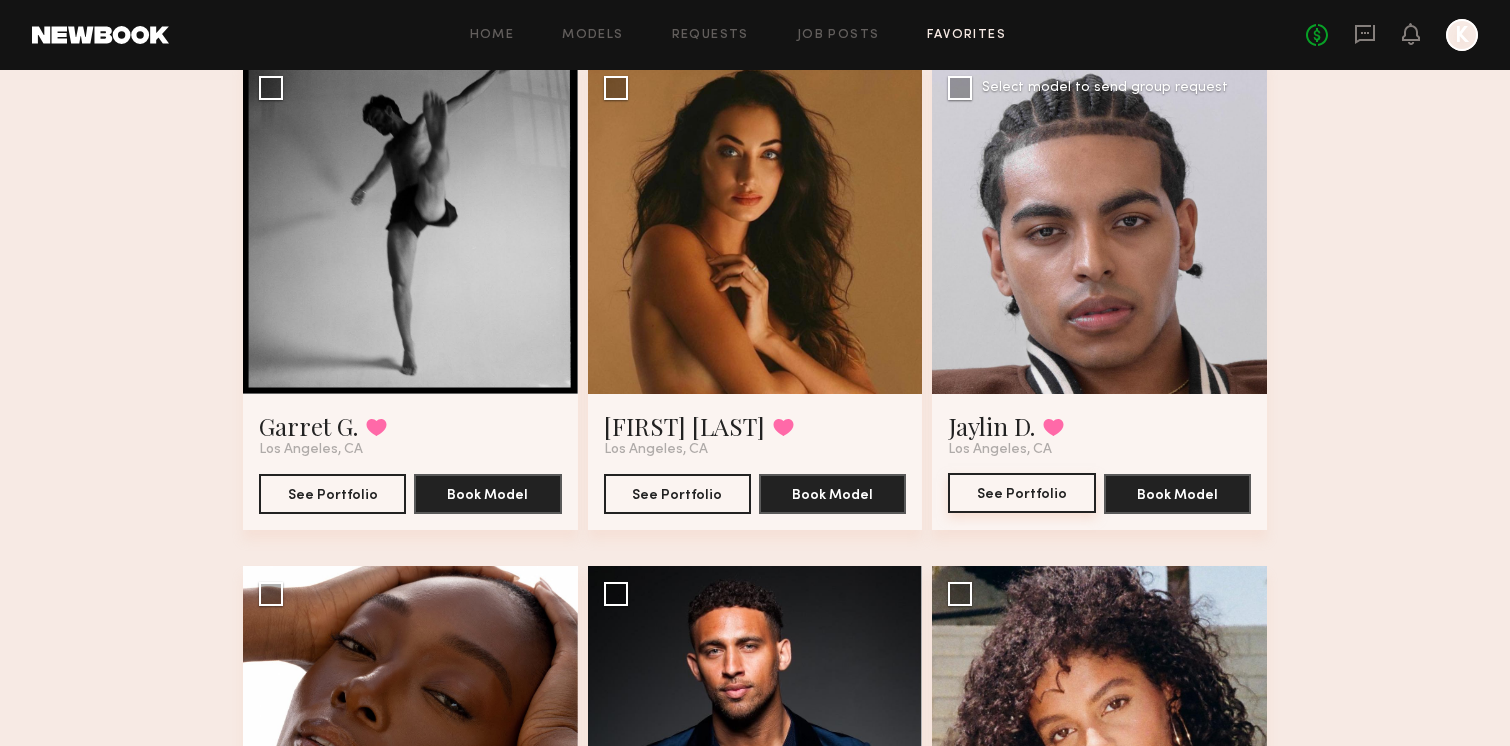 click on "See Portfolio" 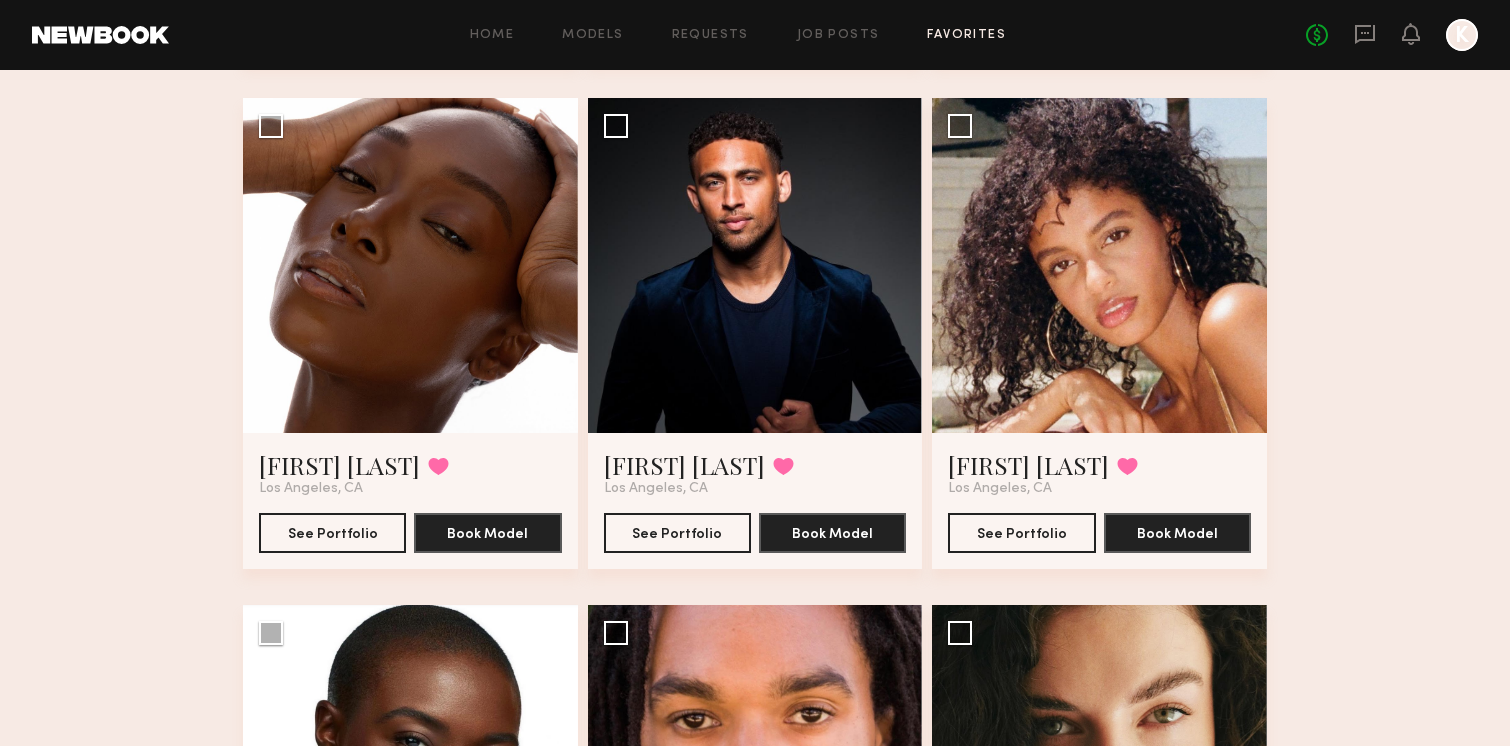 scroll, scrollTop: 2671, scrollLeft: 0, axis: vertical 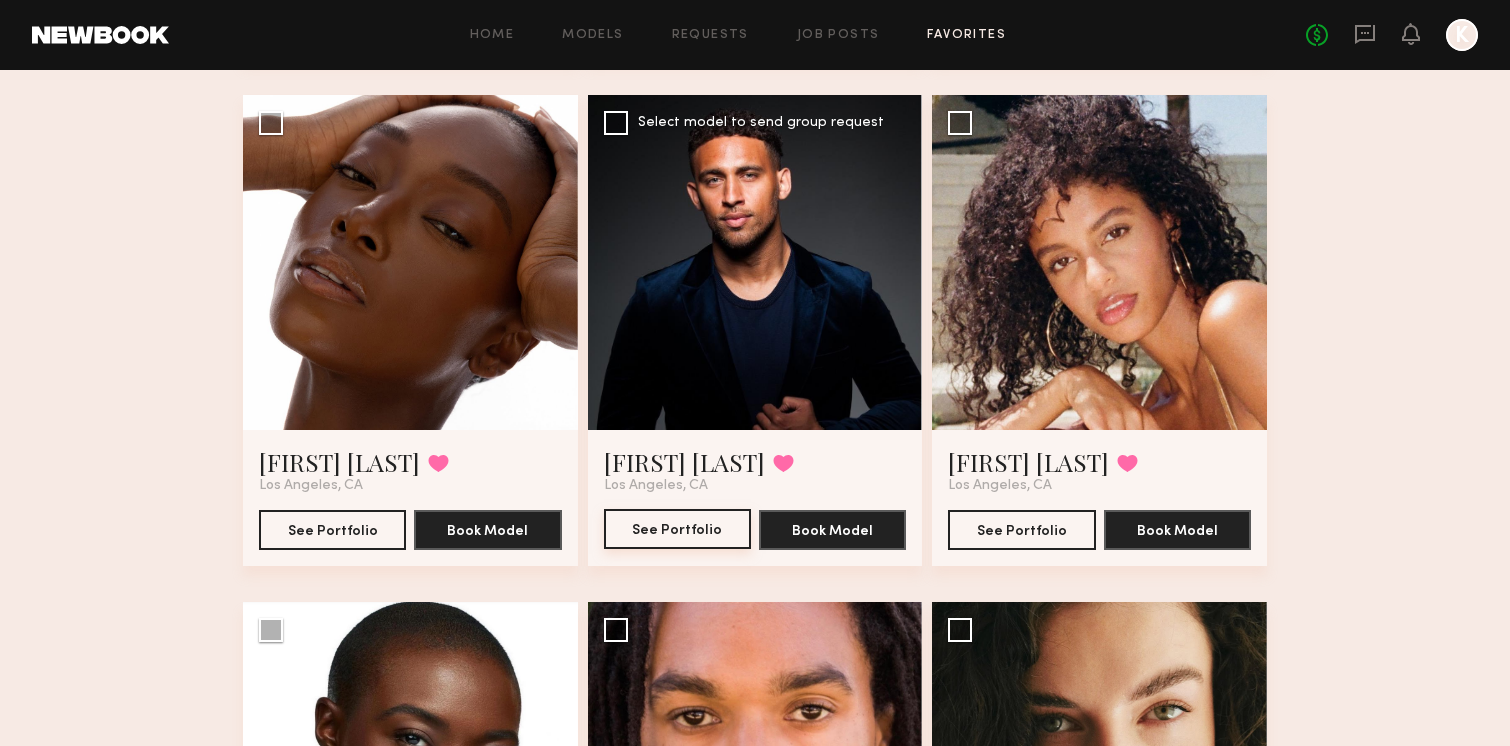click on "See Portfolio" 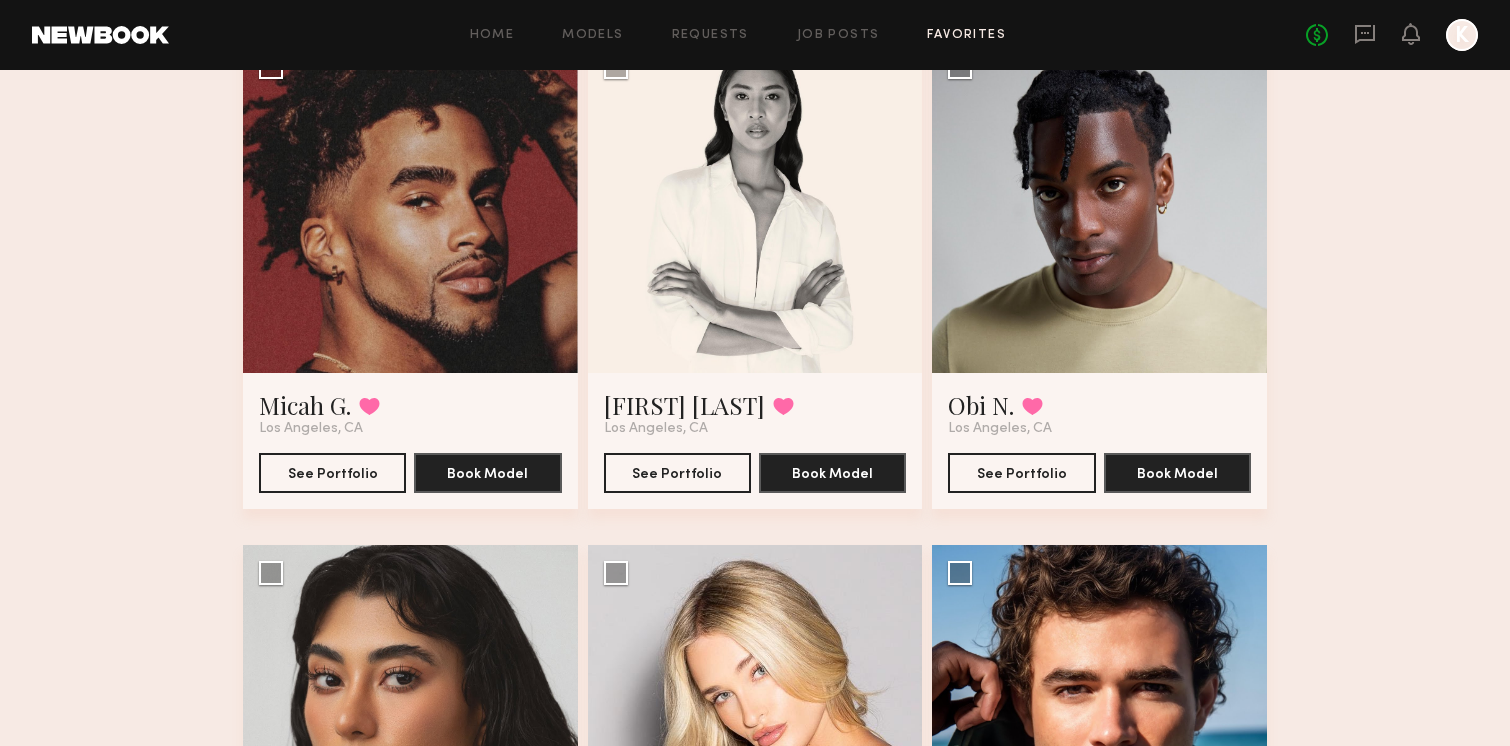 scroll, scrollTop: 3746, scrollLeft: 0, axis: vertical 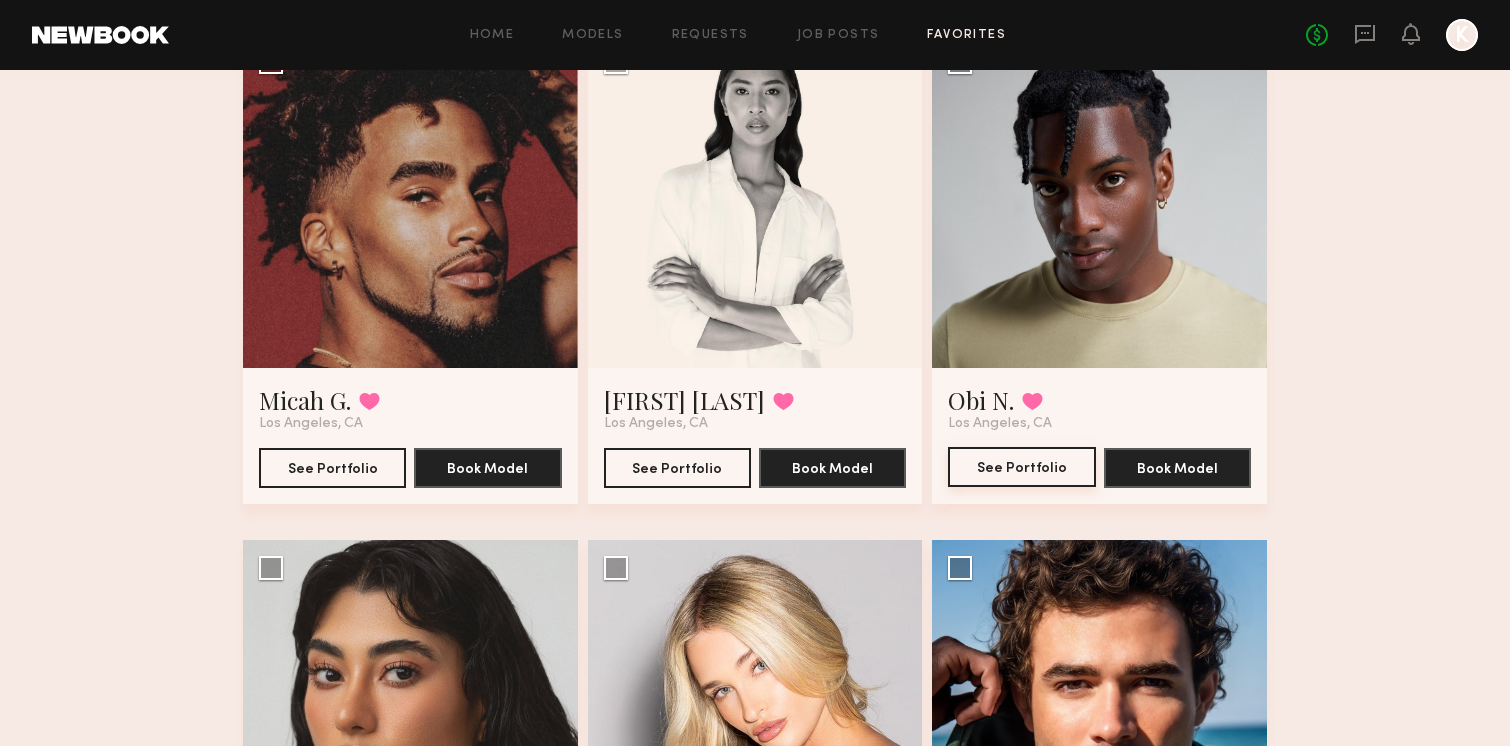 click on "See Portfolio" 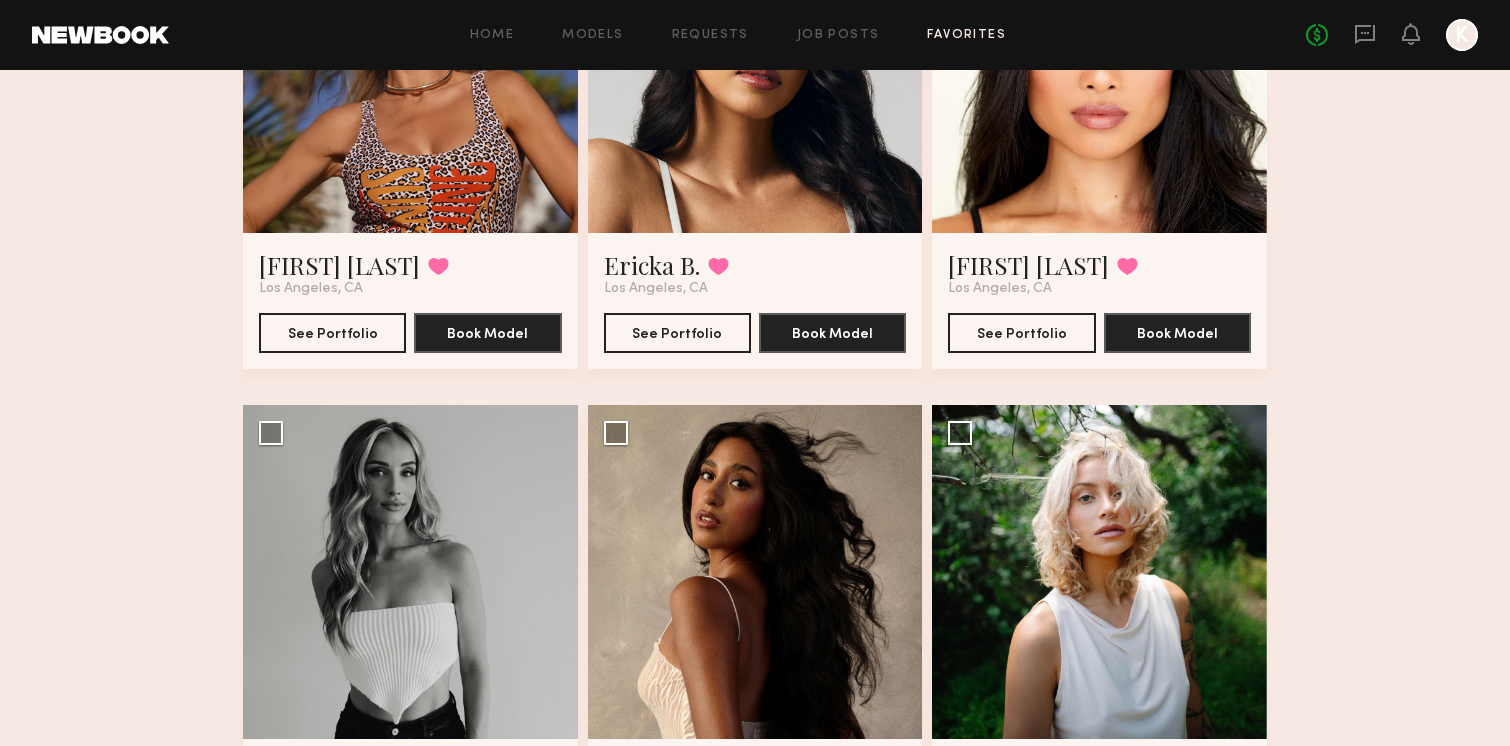 scroll, scrollTop: 5091, scrollLeft: 0, axis: vertical 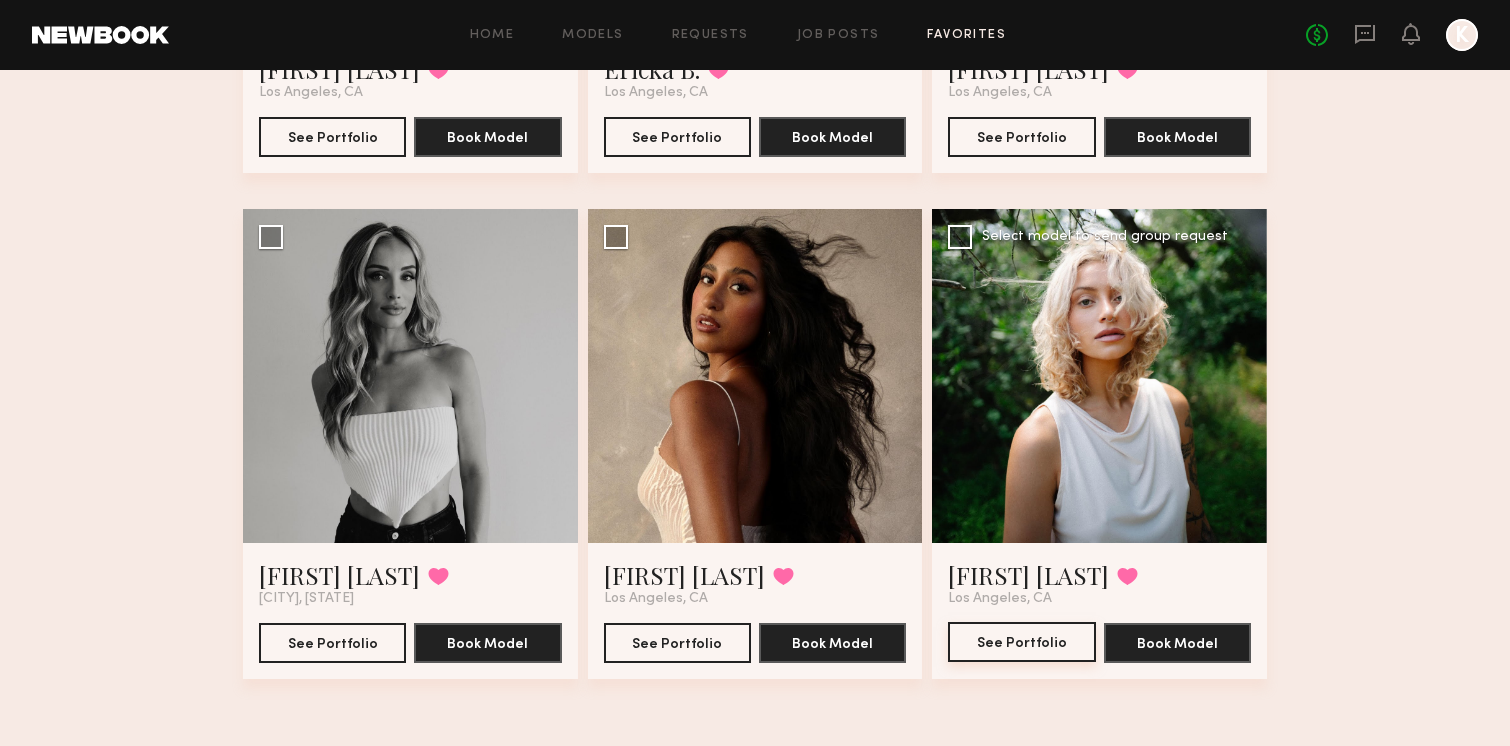 click on "See Portfolio" 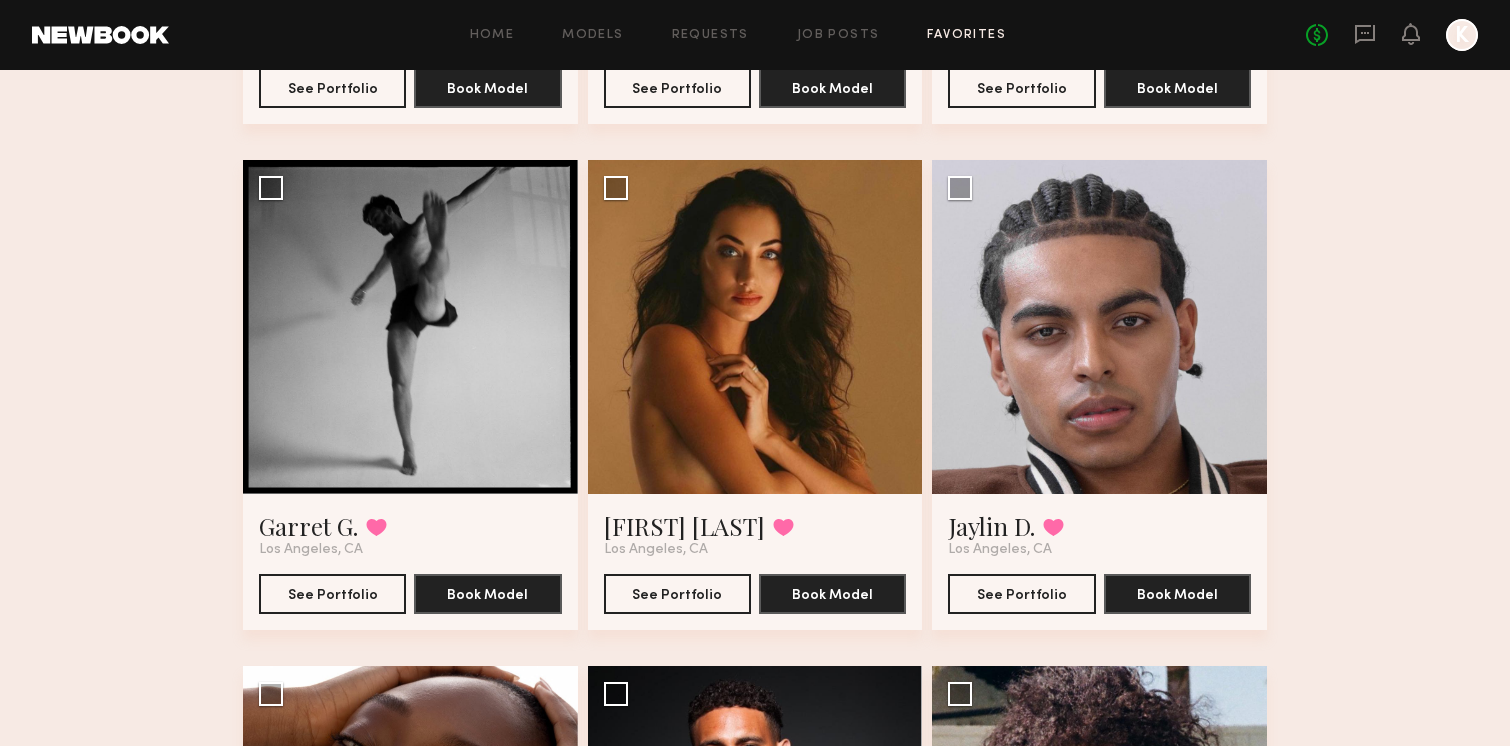 scroll, scrollTop: 2016, scrollLeft: 0, axis: vertical 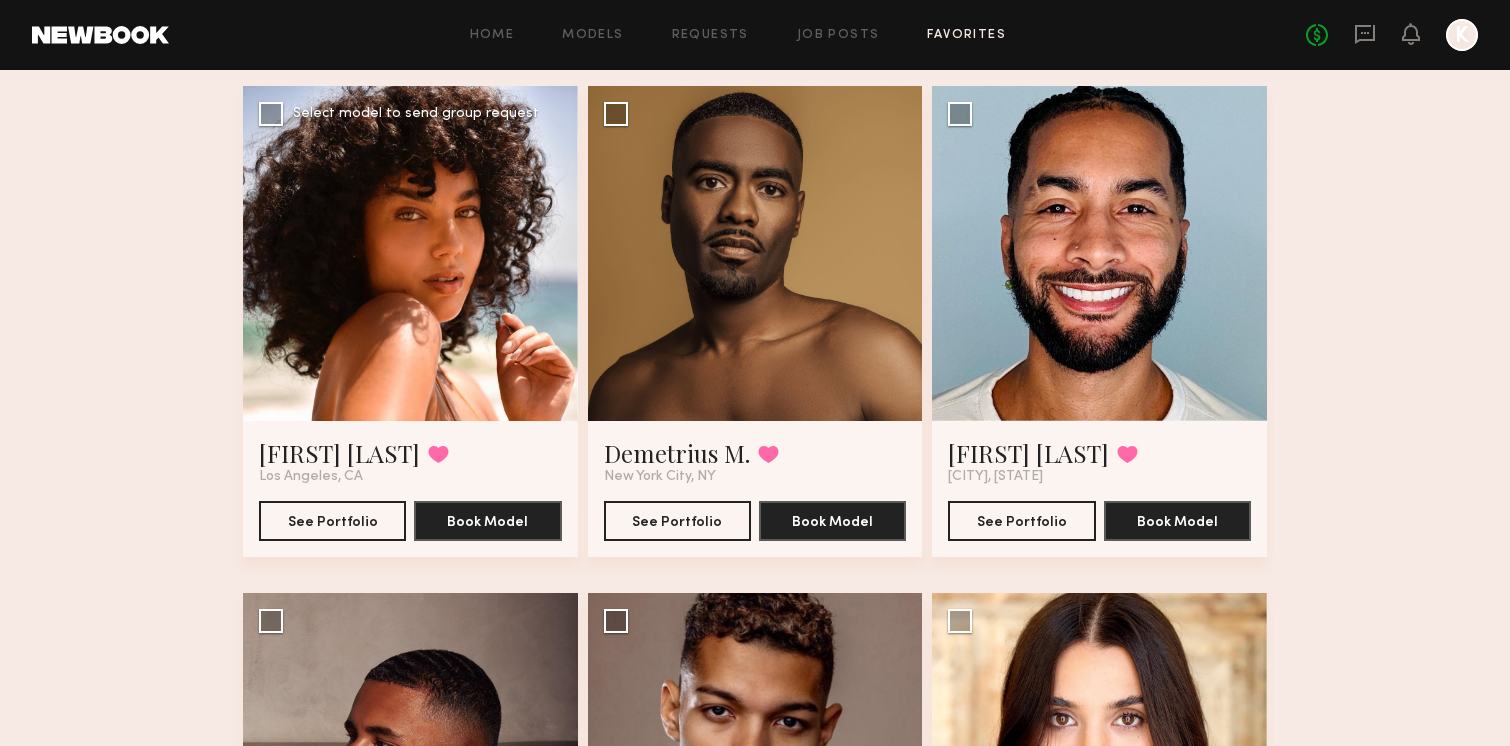 click 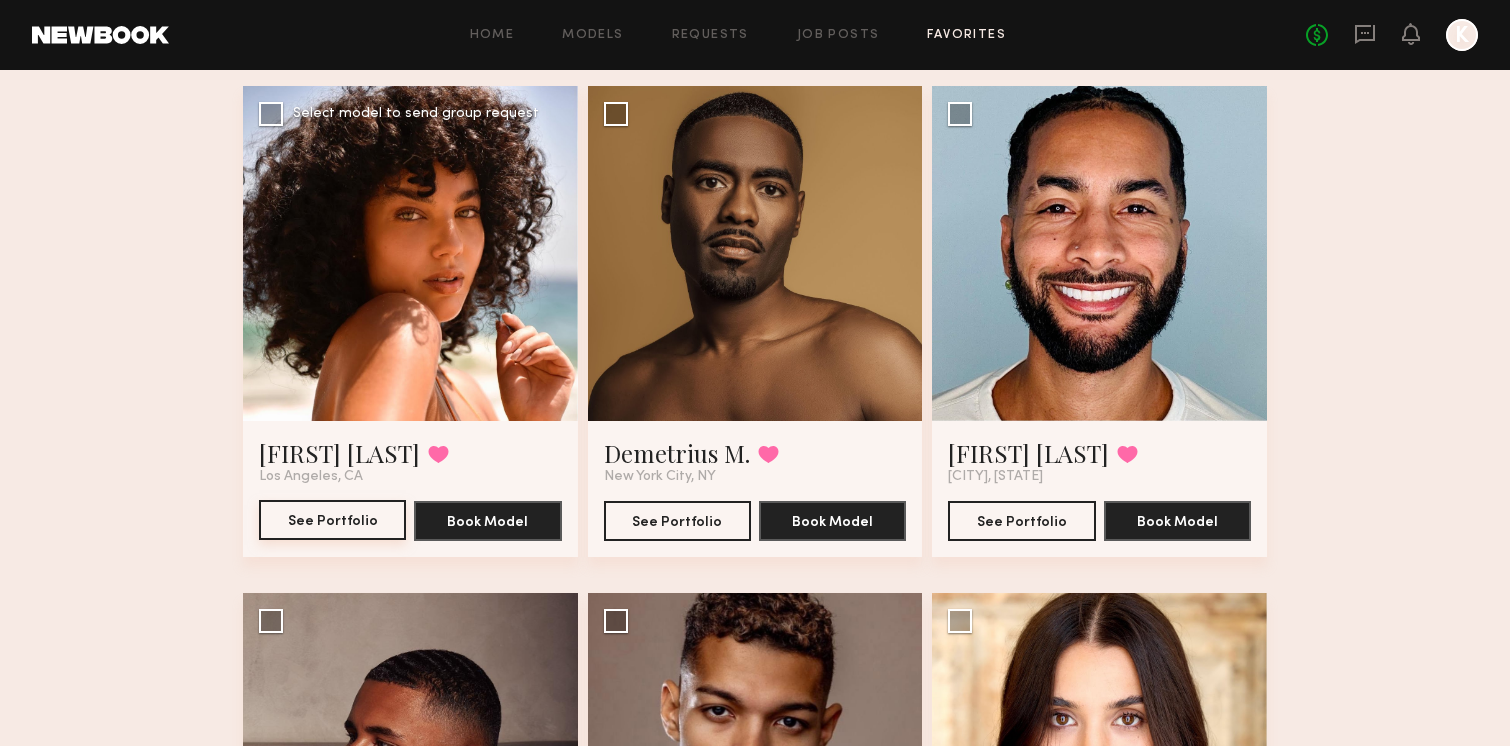 click on "See Portfolio" 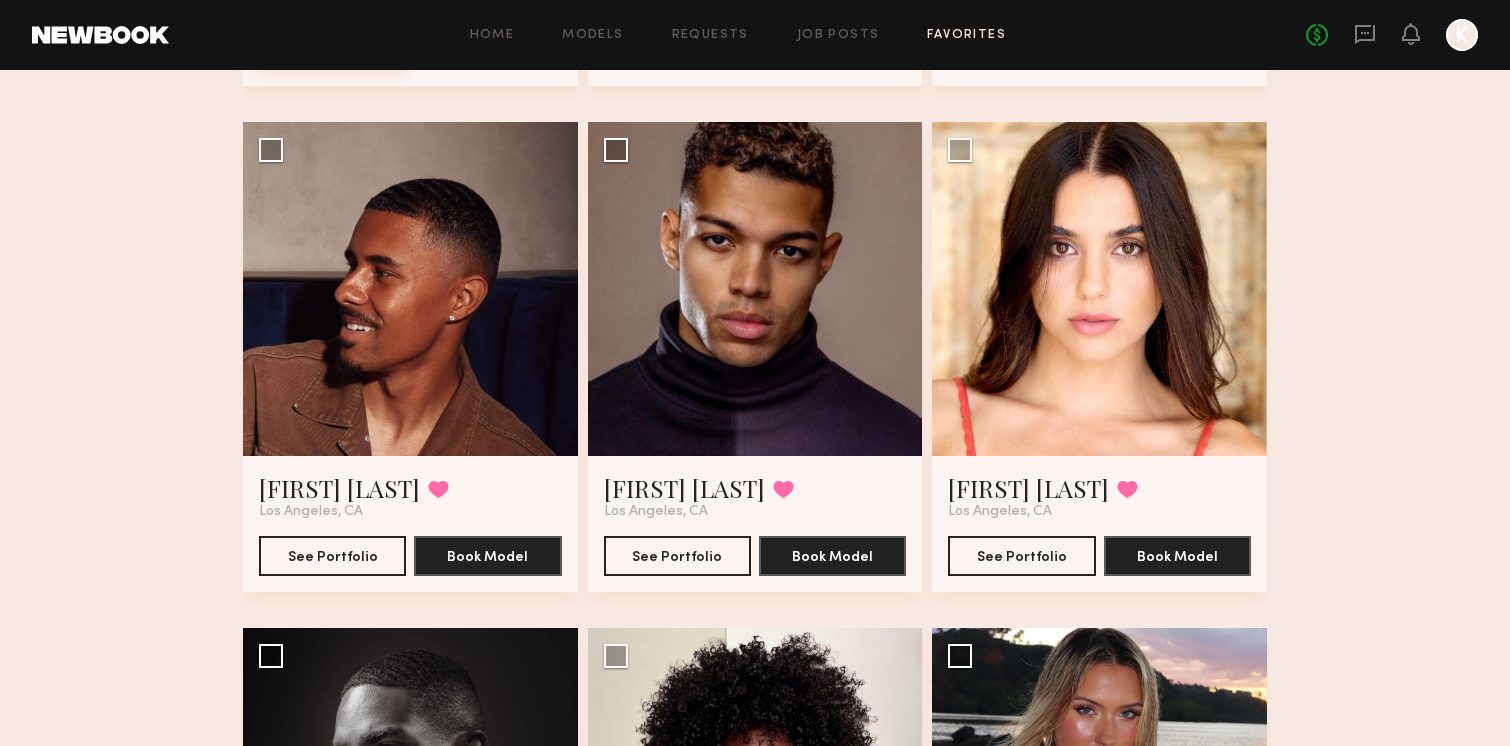 scroll, scrollTop: 640, scrollLeft: 0, axis: vertical 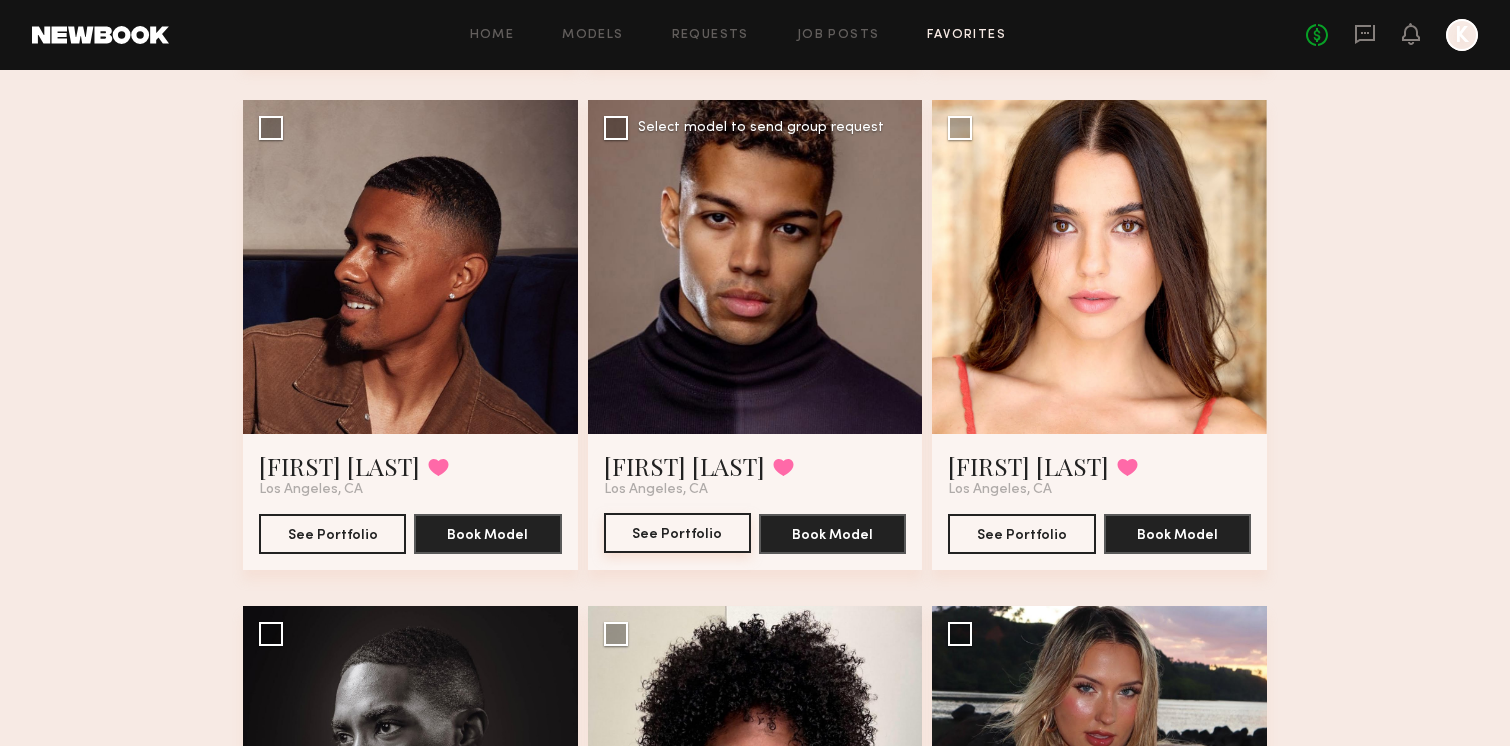 click on "See Portfolio" 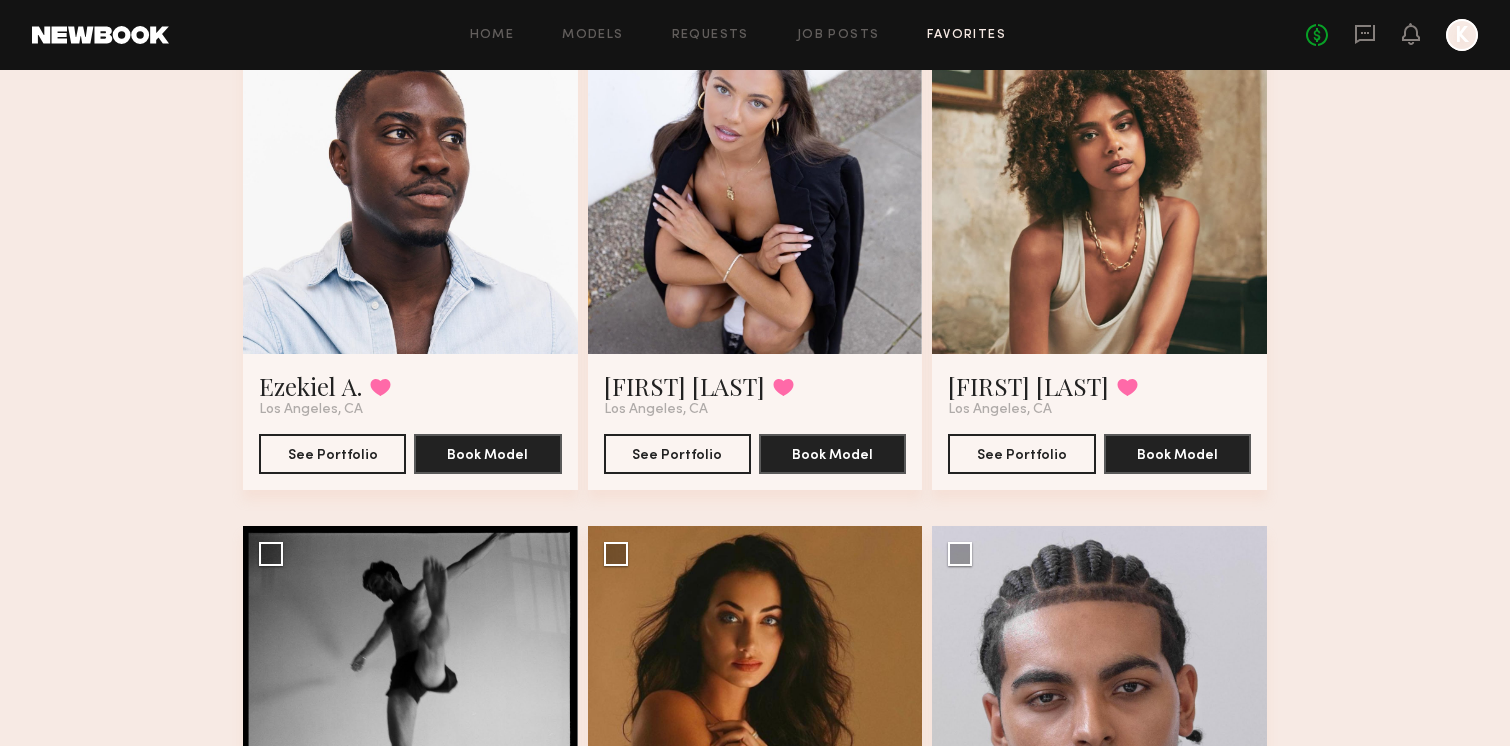 scroll, scrollTop: 1712, scrollLeft: 0, axis: vertical 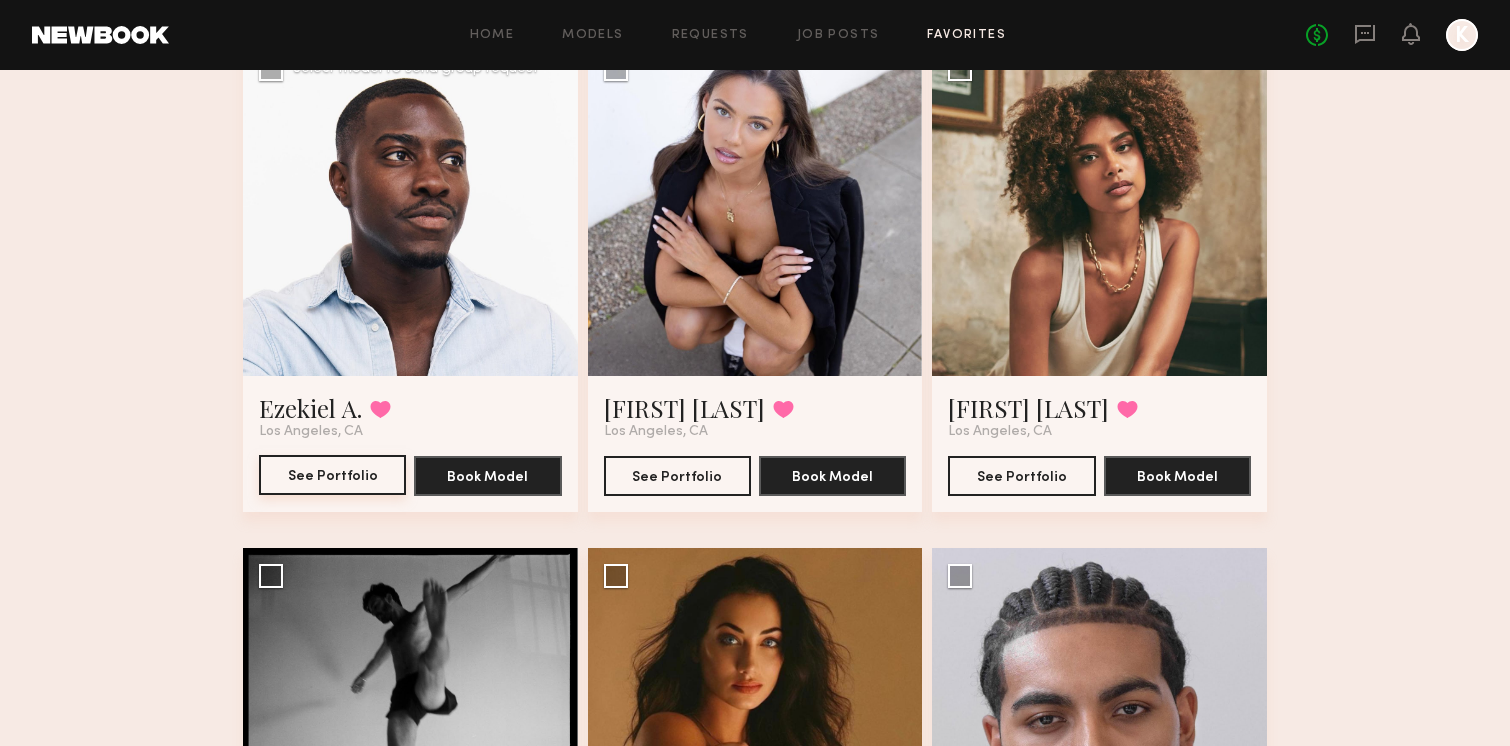 click on "See Portfolio" 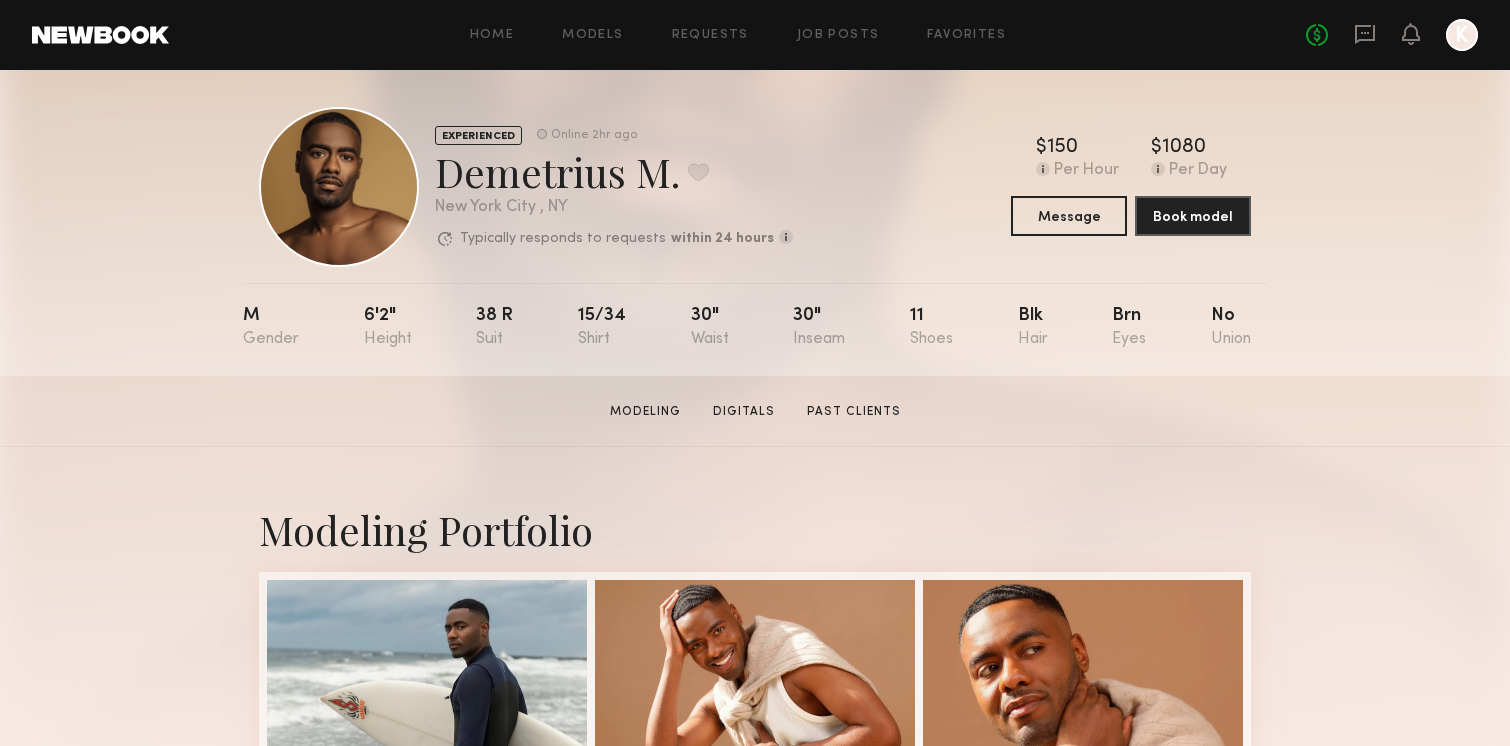 scroll, scrollTop: 0, scrollLeft: 0, axis: both 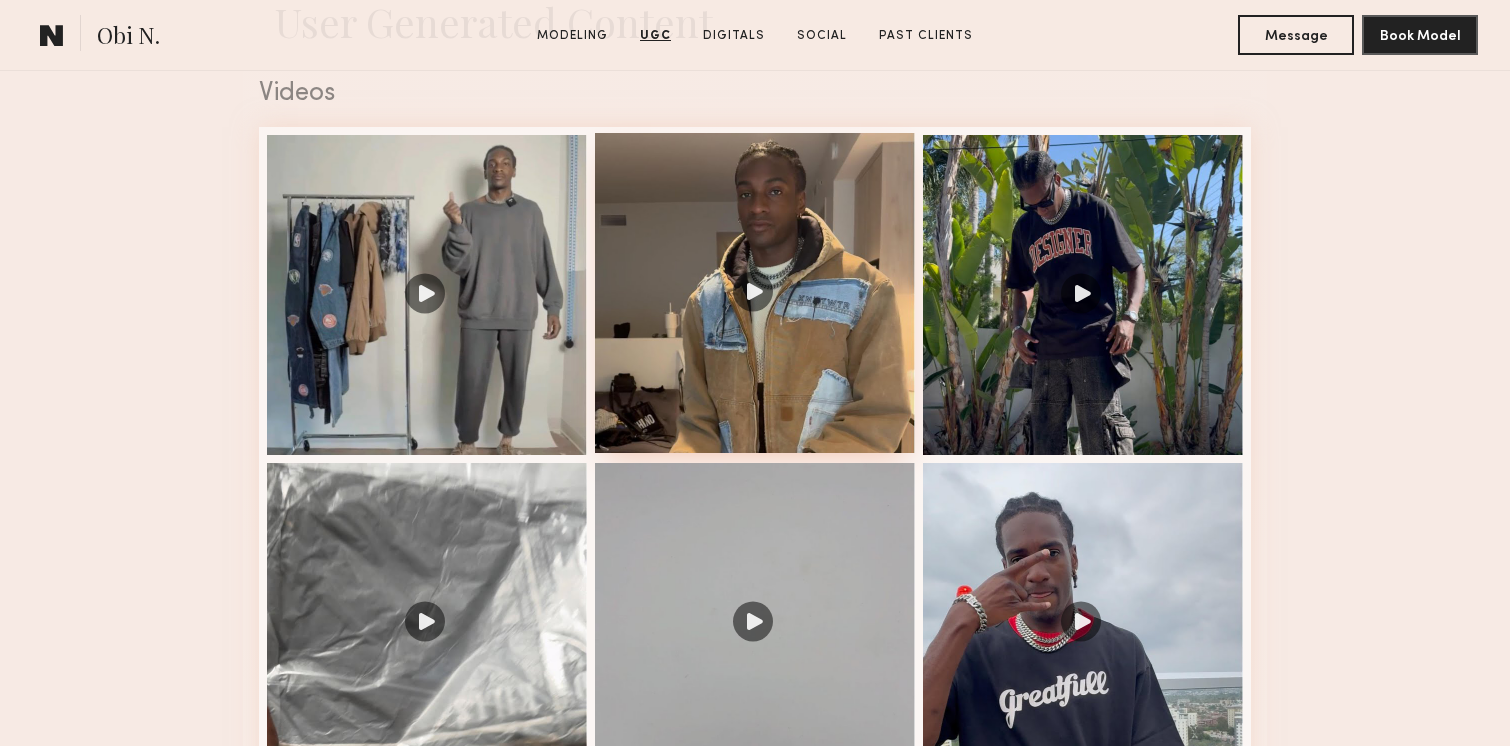 click at bounding box center [755, 293] 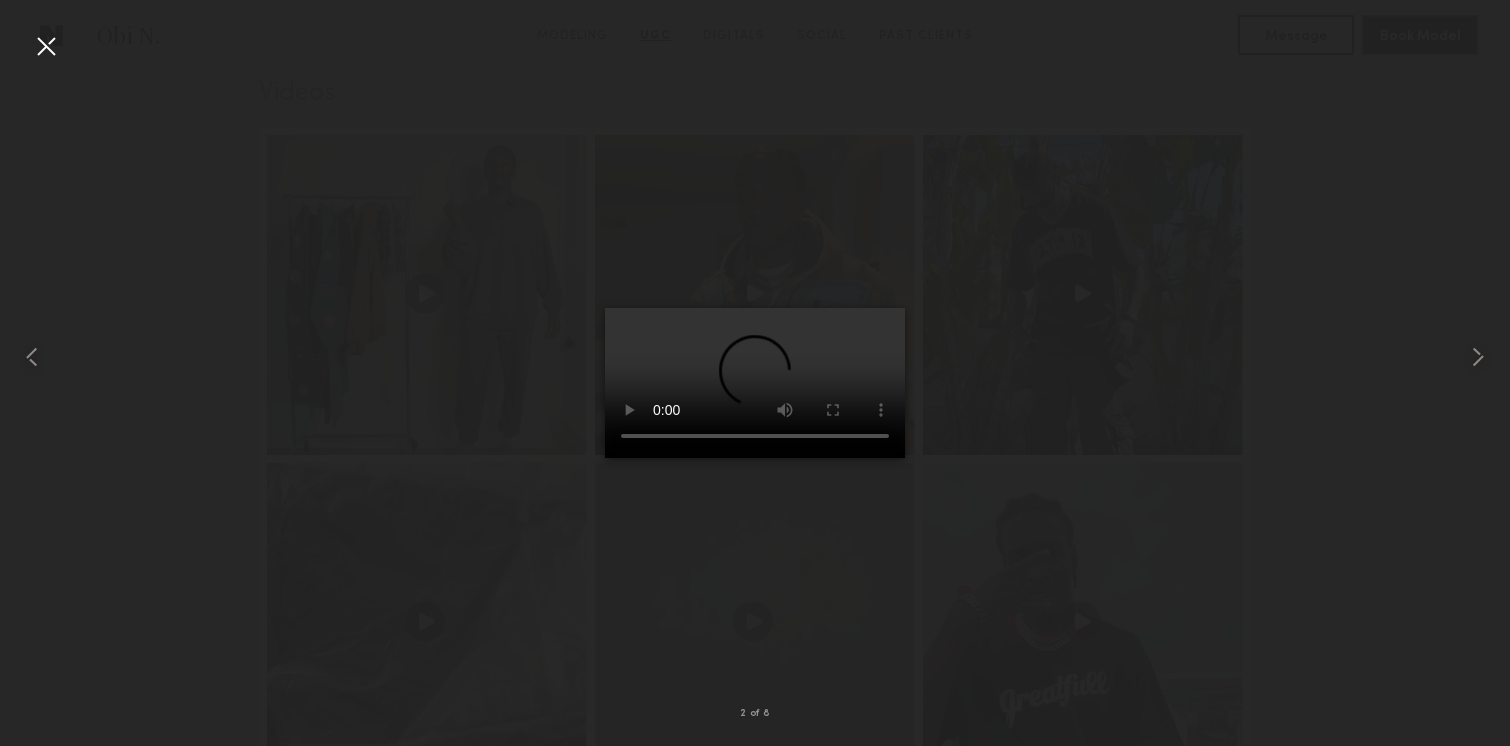 click at bounding box center (46, 46) 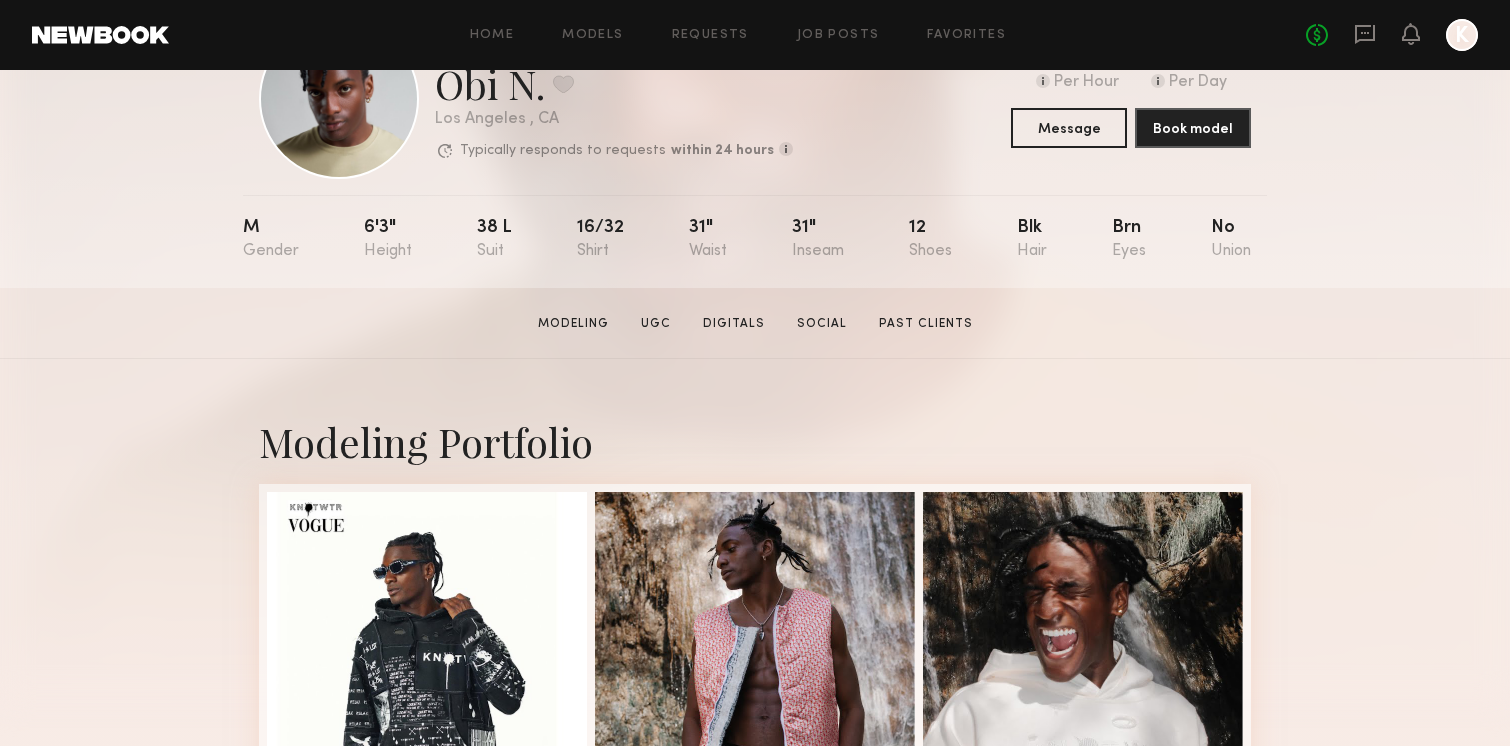 scroll, scrollTop: 0, scrollLeft: 0, axis: both 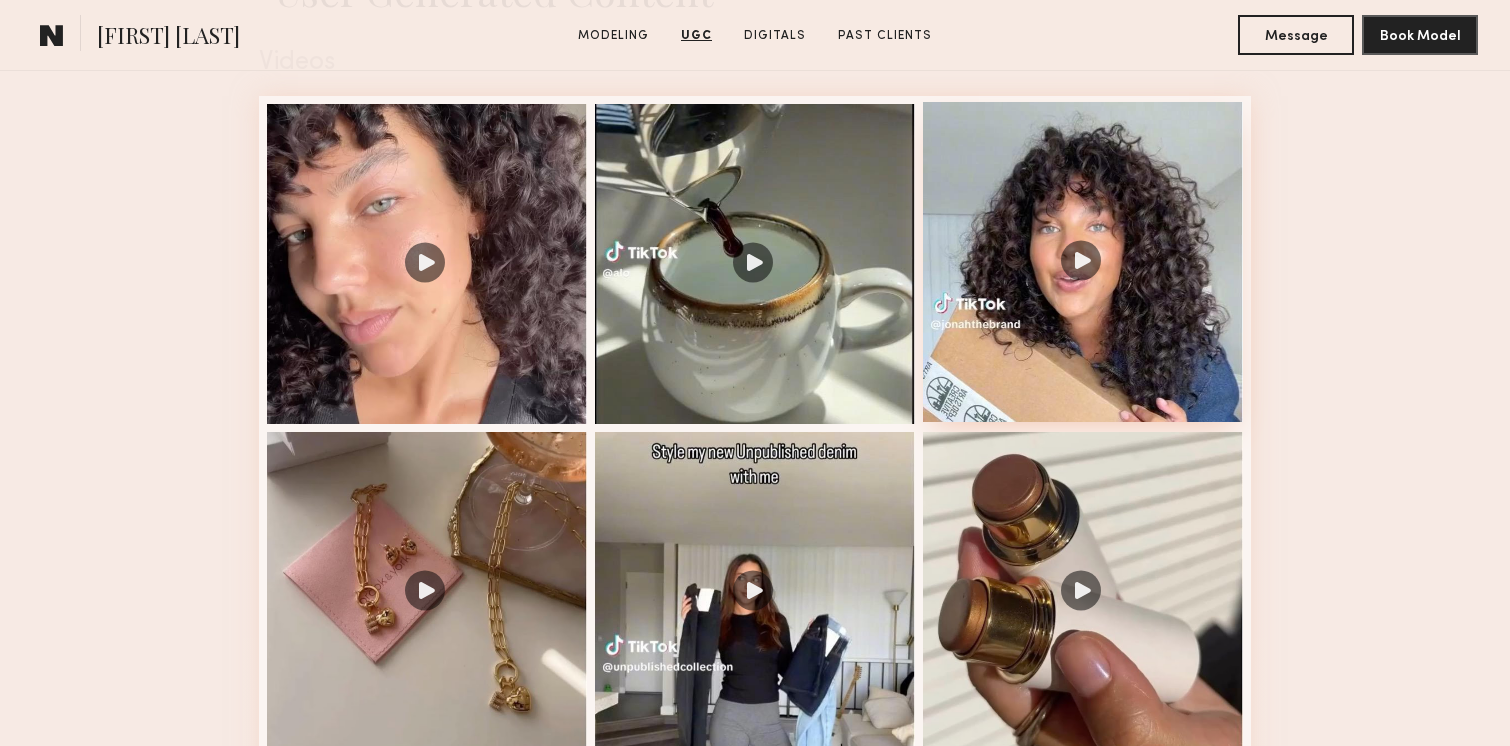 click at bounding box center (1083, 262) 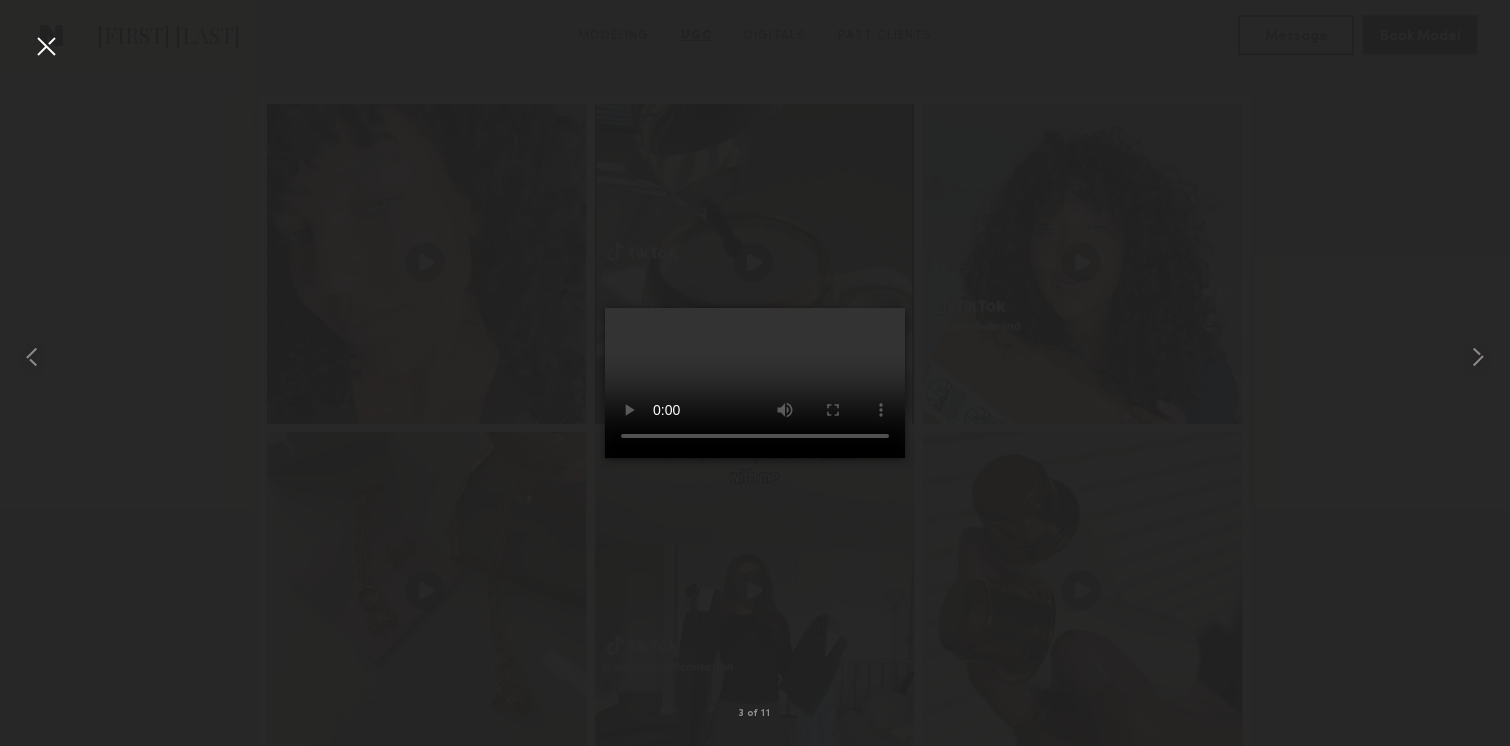 click at bounding box center [46, 46] 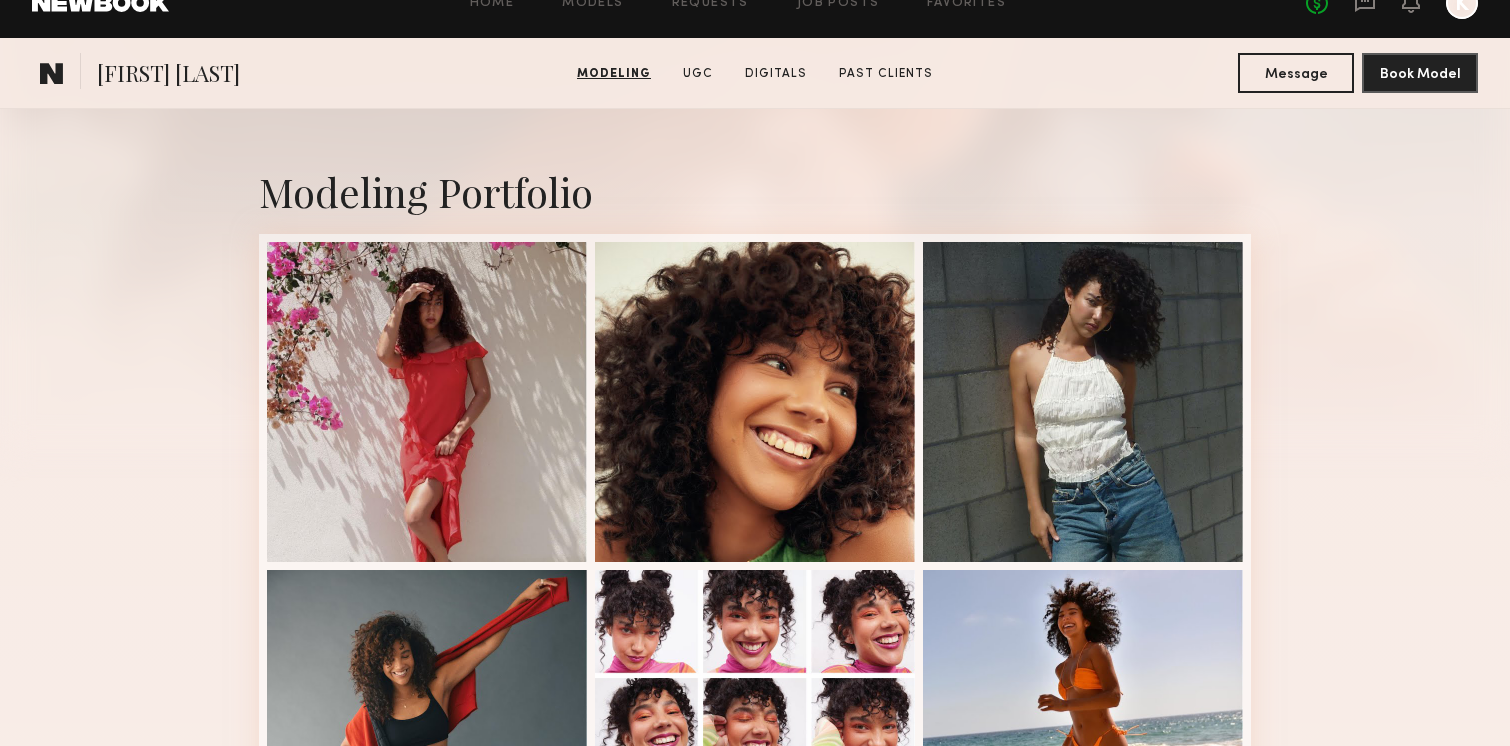 scroll, scrollTop: 0, scrollLeft: 0, axis: both 